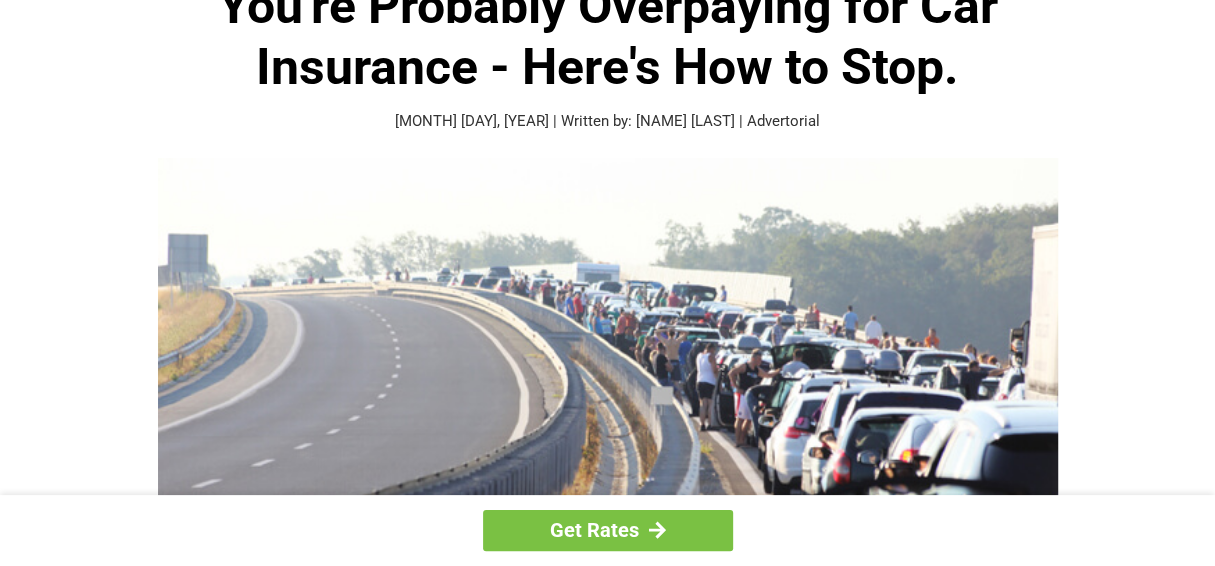 scroll, scrollTop: 300, scrollLeft: 0, axis: vertical 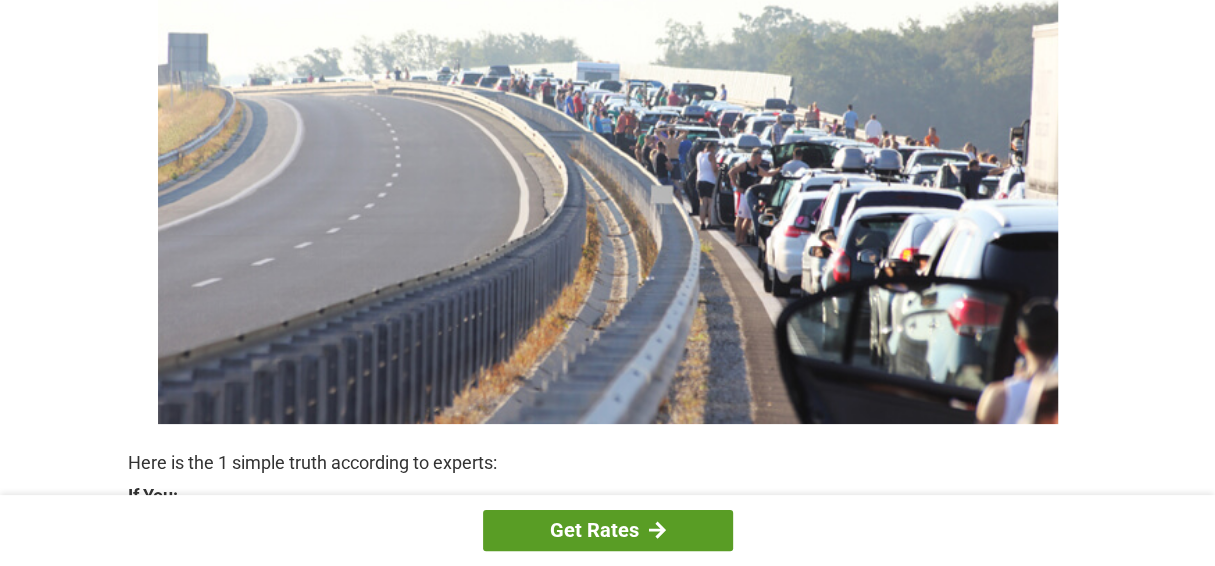 click on "Get Rates" at bounding box center (608, 530) 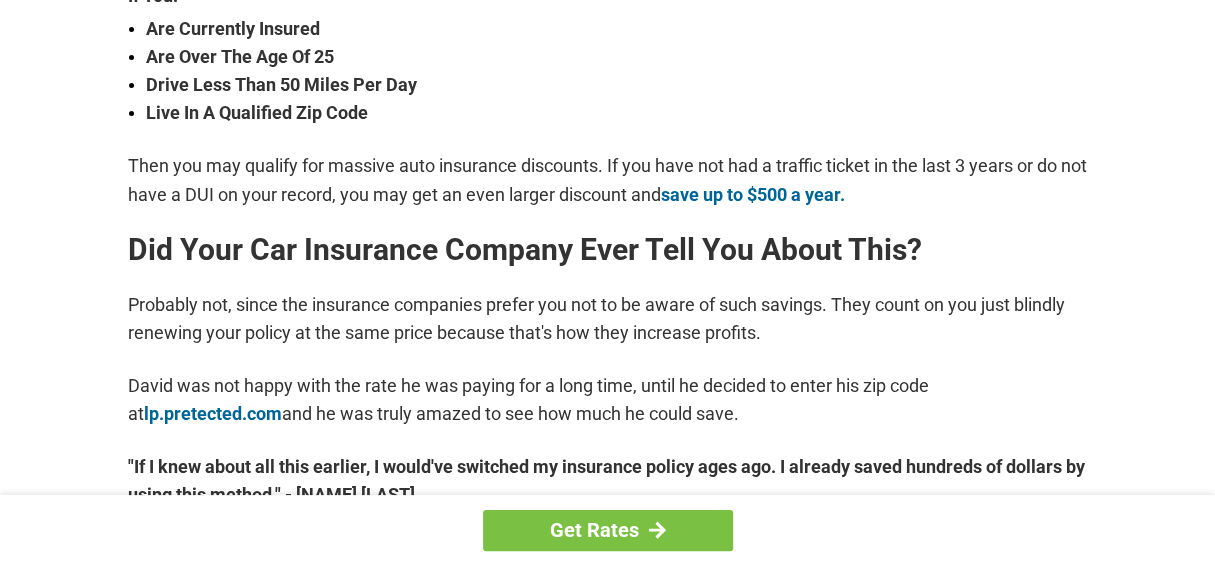 scroll, scrollTop: 1000, scrollLeft: 0, axis: vertical 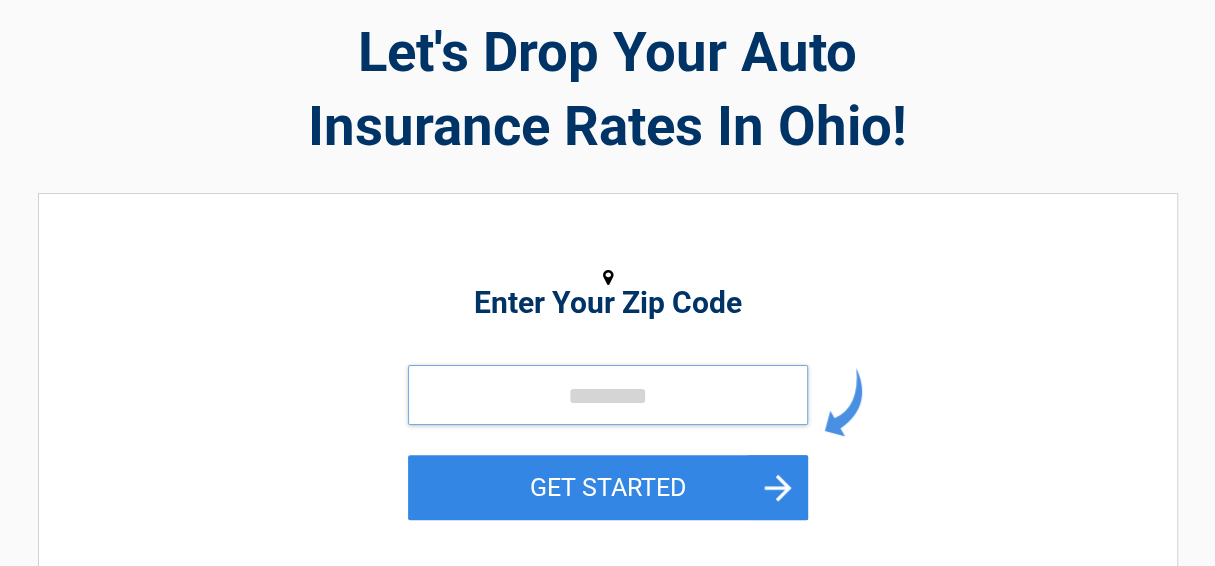 click at bounding box center (608, 395) 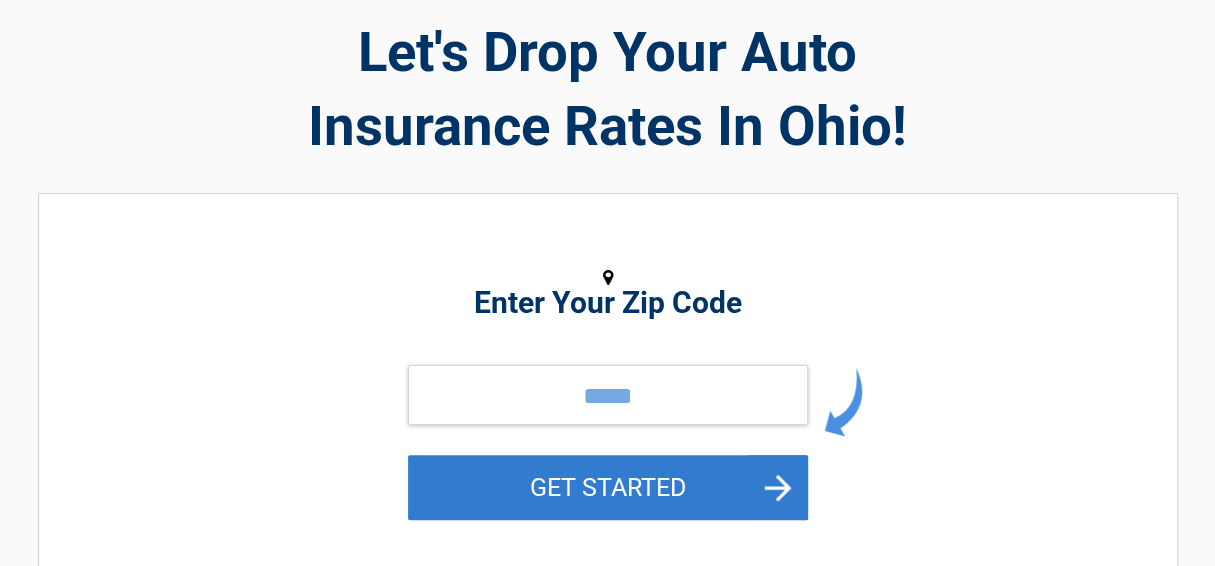 click on "GET STARTED" at bounding box center (608, 487) 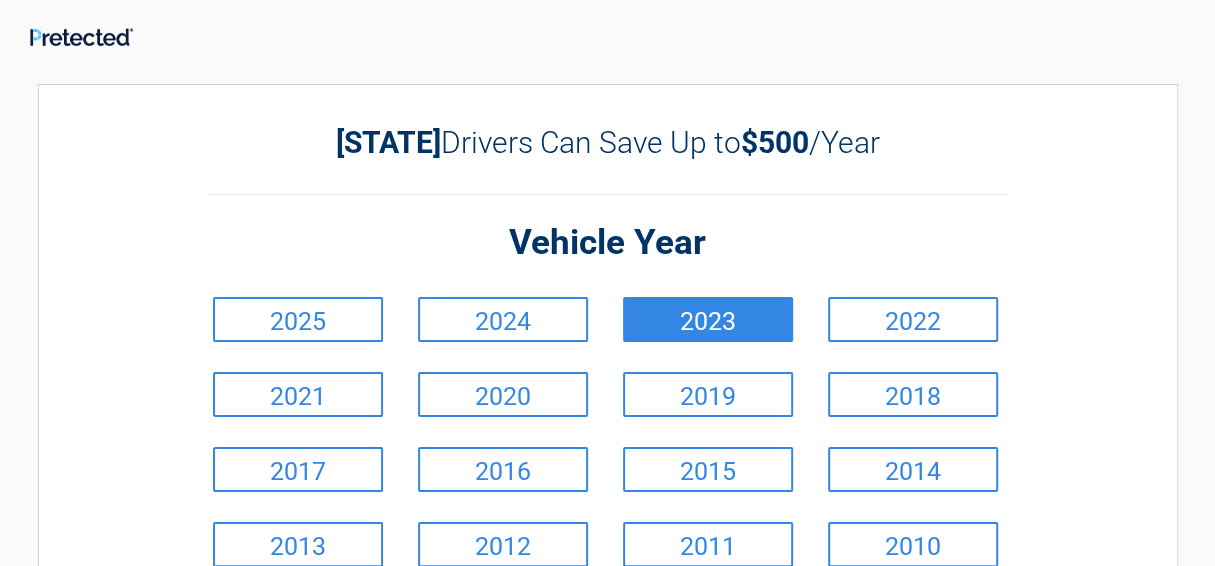 click on "2023" at bounding box center (708, 319) 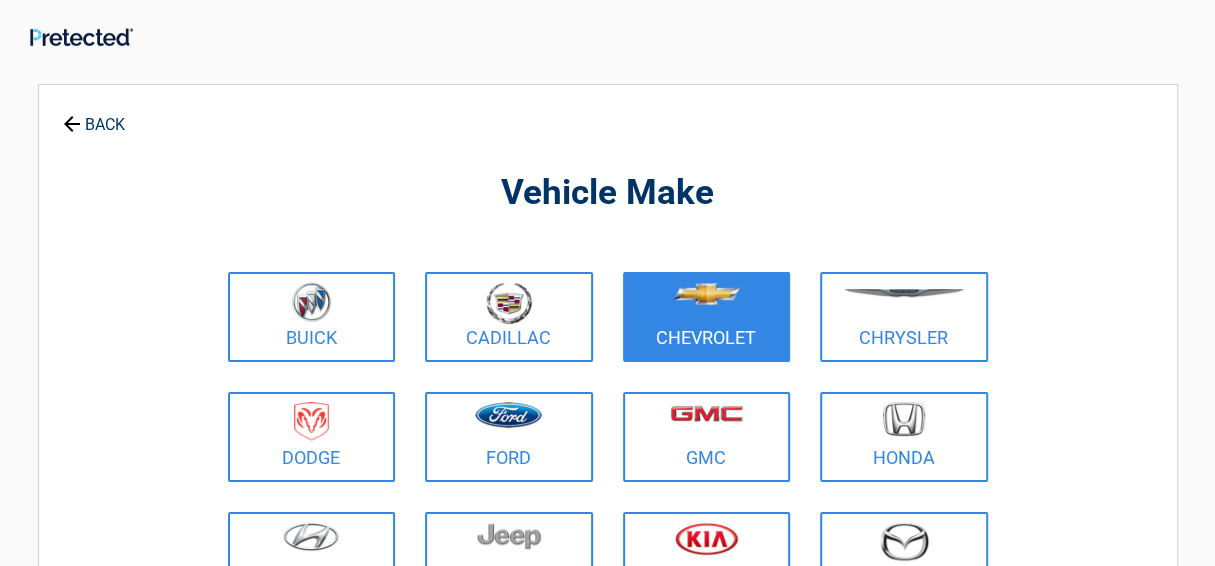 click on "Chevrolet" at bounding box center (707, 317) 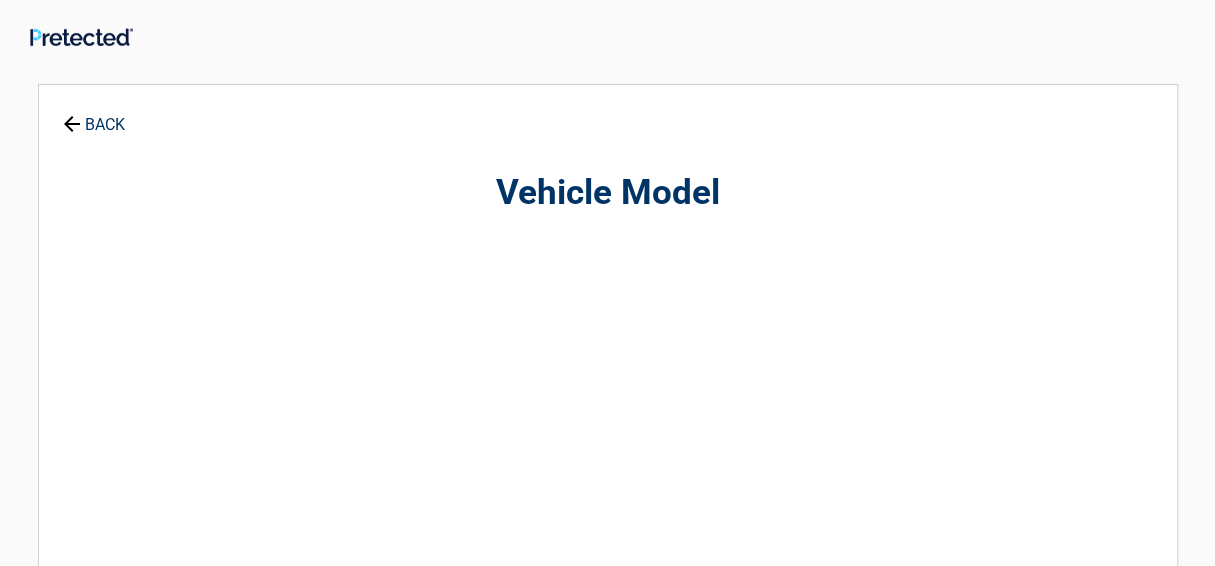 click on "Vehicle Model" at bounding box center [608, 433] 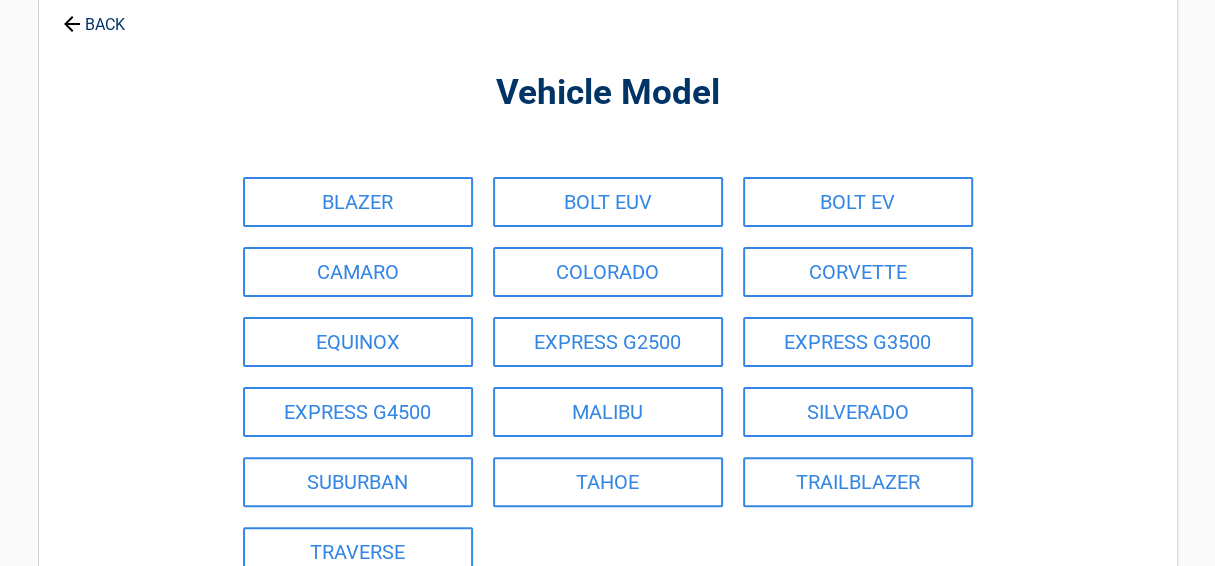 scroll, scrollTop: 0, scrollLeft: 0, axis: both 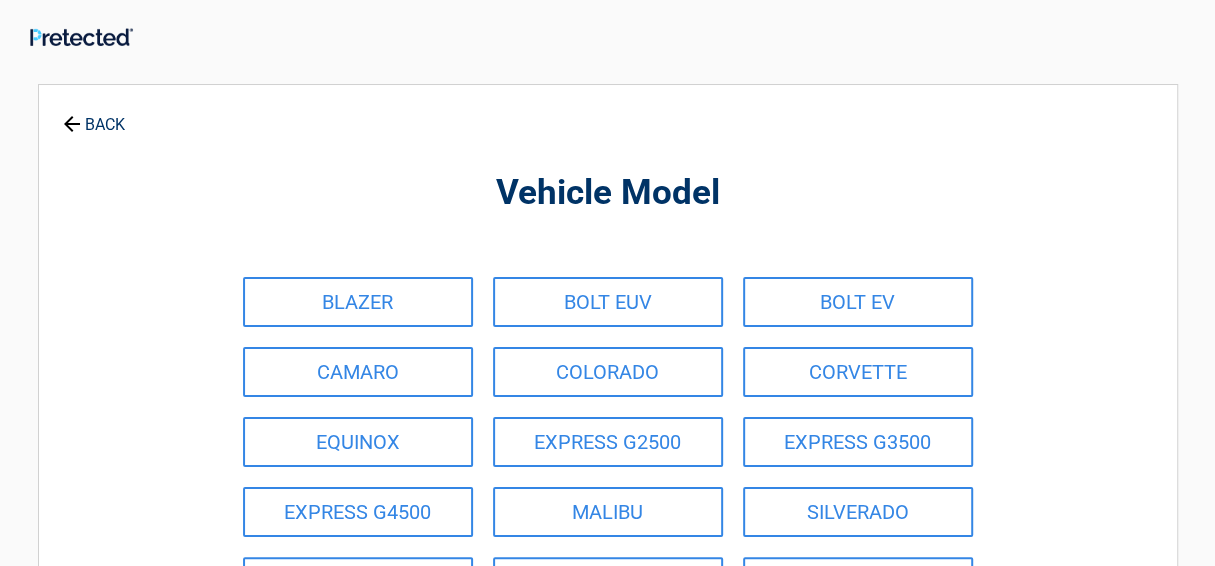 click on "BACK" at bounding box center [94, 115] 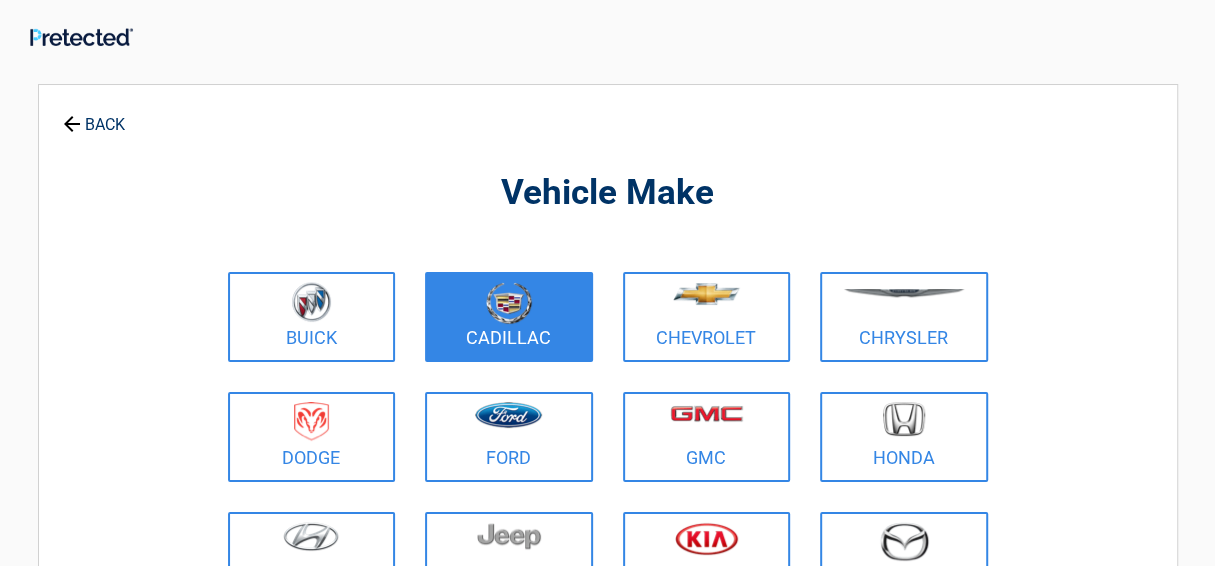 click at bounding box center (509, 303) 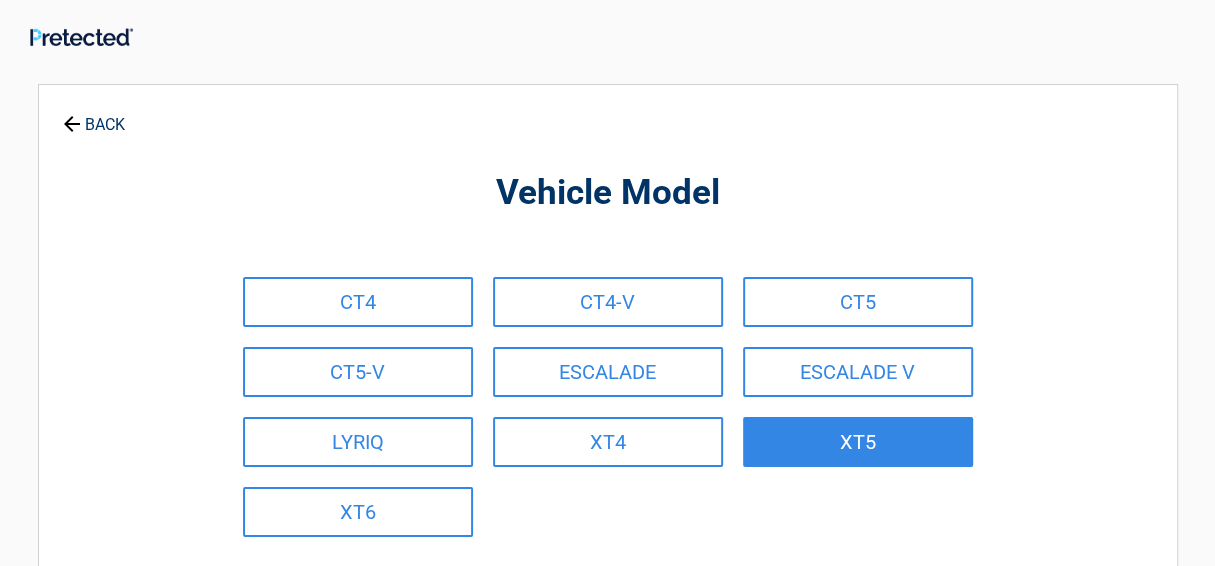 click on "XT5" at bounding box center [858, 442] 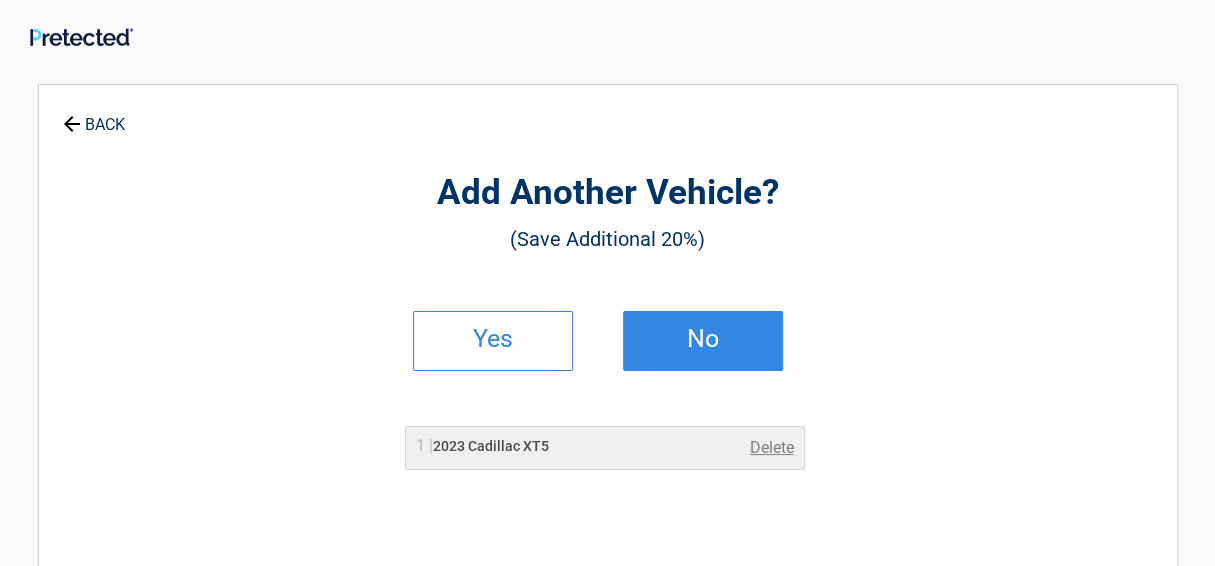 click on "No" at bounding box center [703, 339] 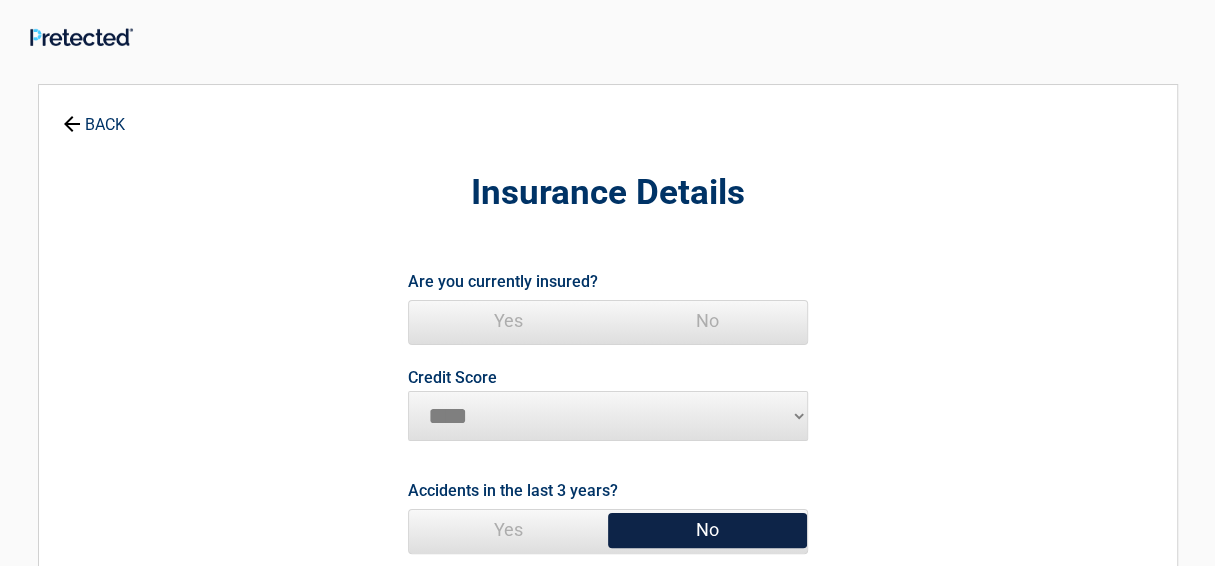 click on "Yes" at bounding box center (508, 321) 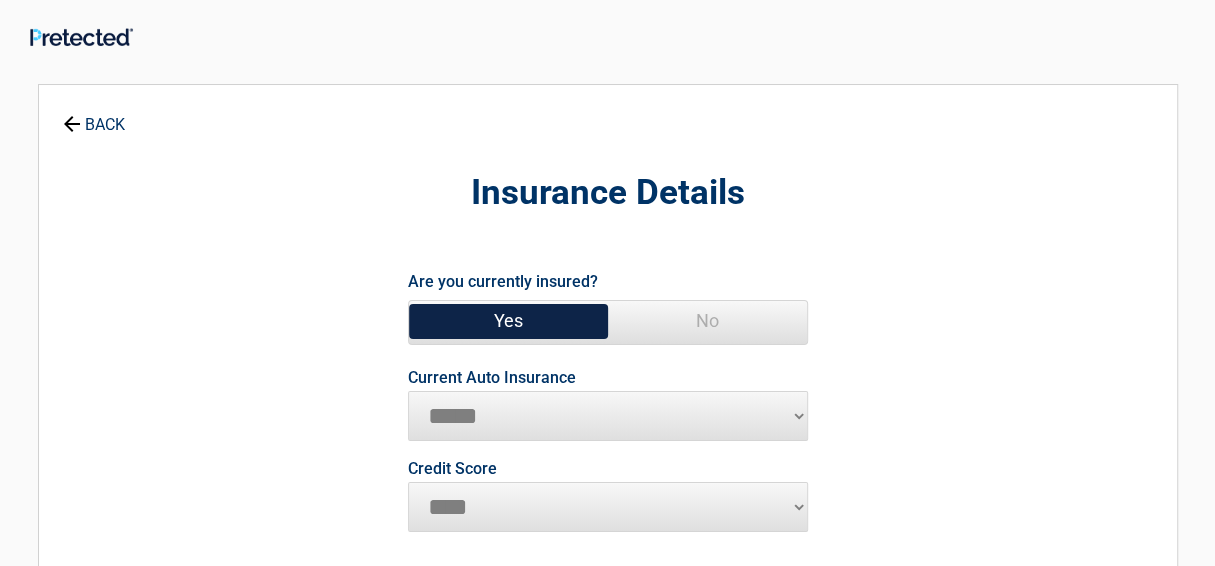 click on "**********" at bounding box center (608, 416) 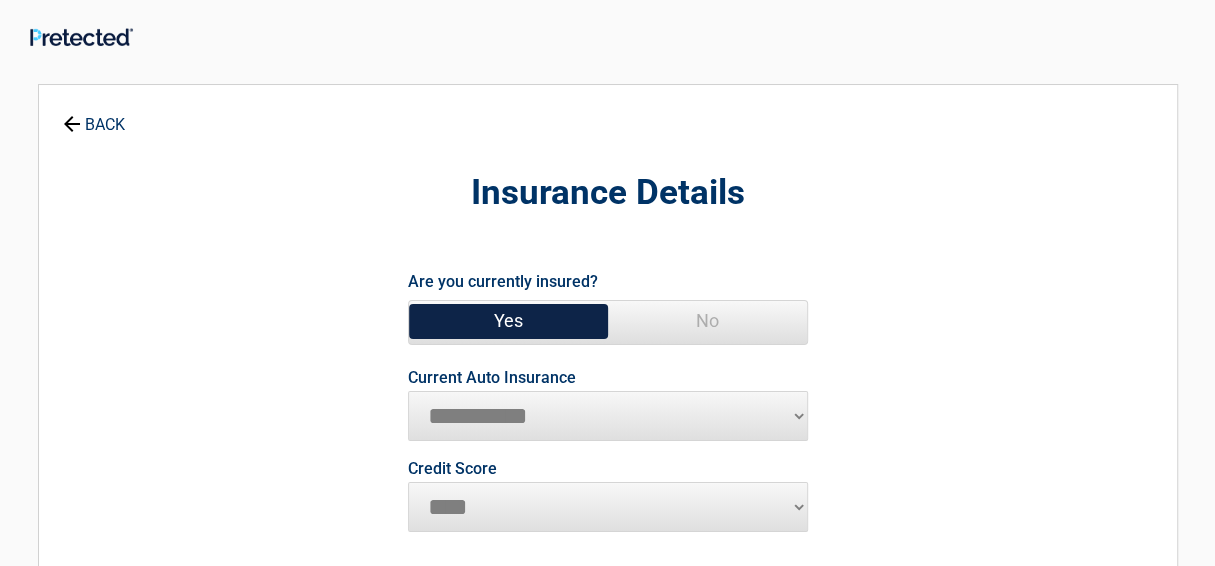 click on "**********" at bounding box center (608, 416) 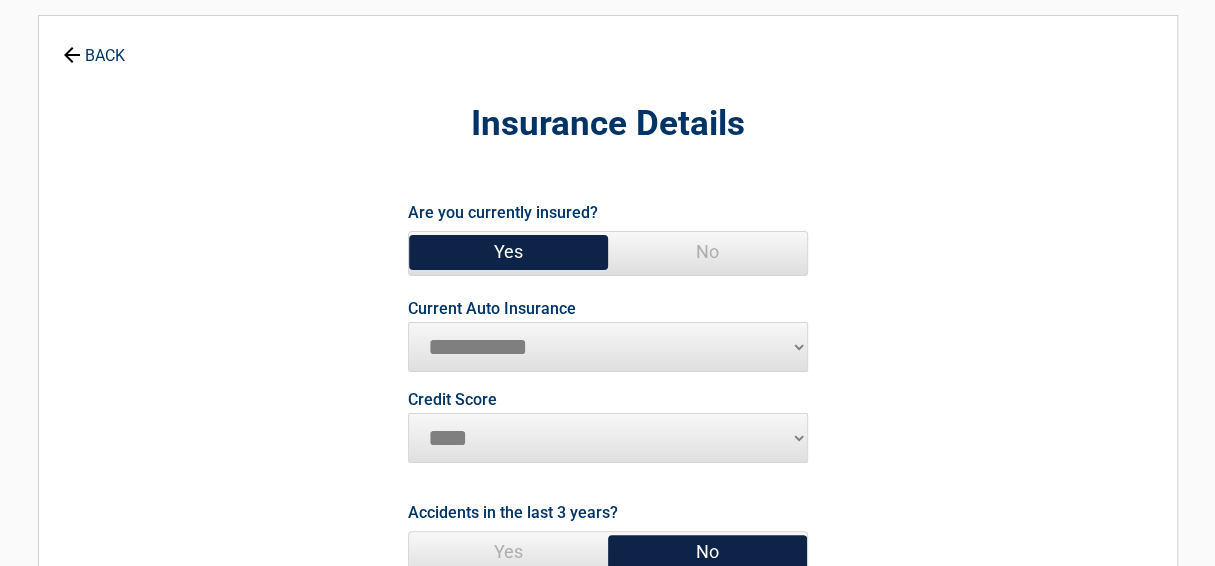 scroll, scrollTop: 99, scrollLeft: 0, axis: vertical 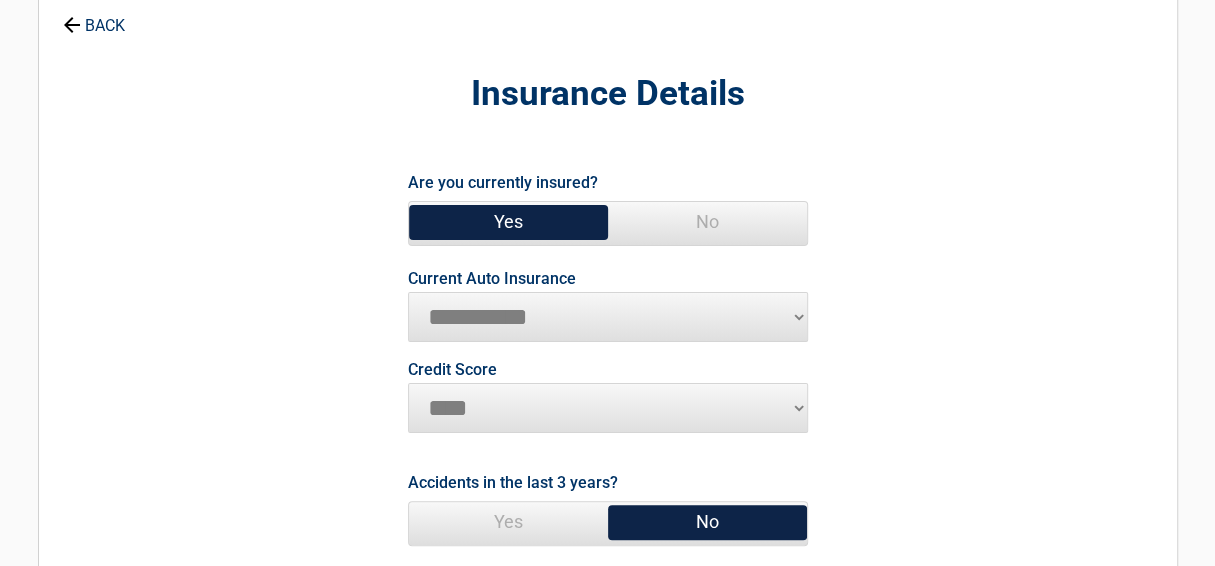click on "*********
****
*******
****" at bounding box center (608, 408) 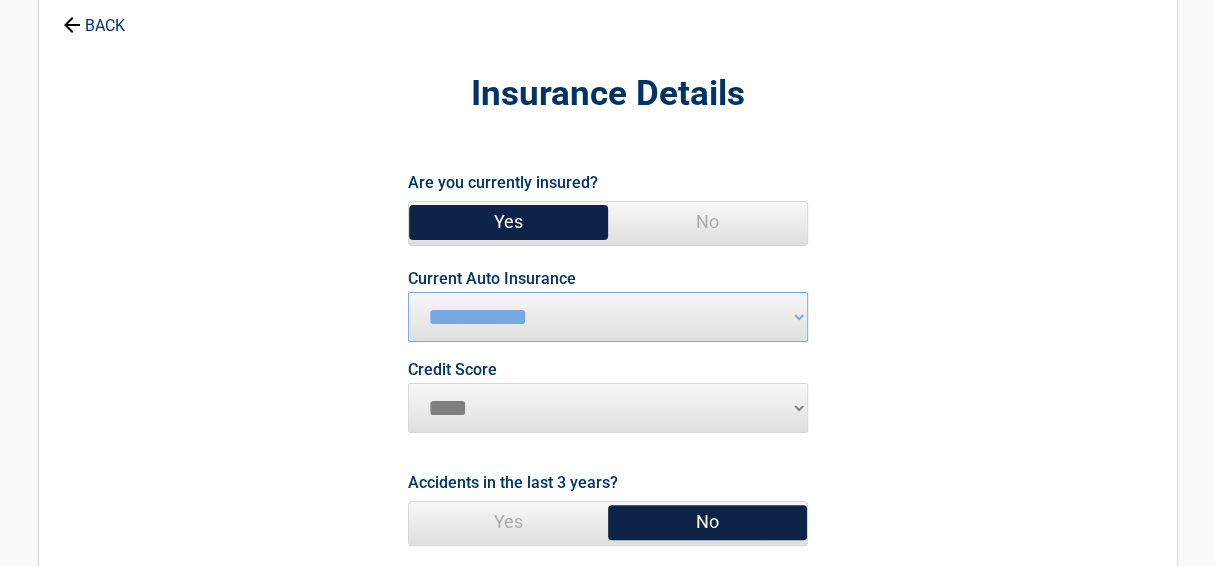 select on "*********" 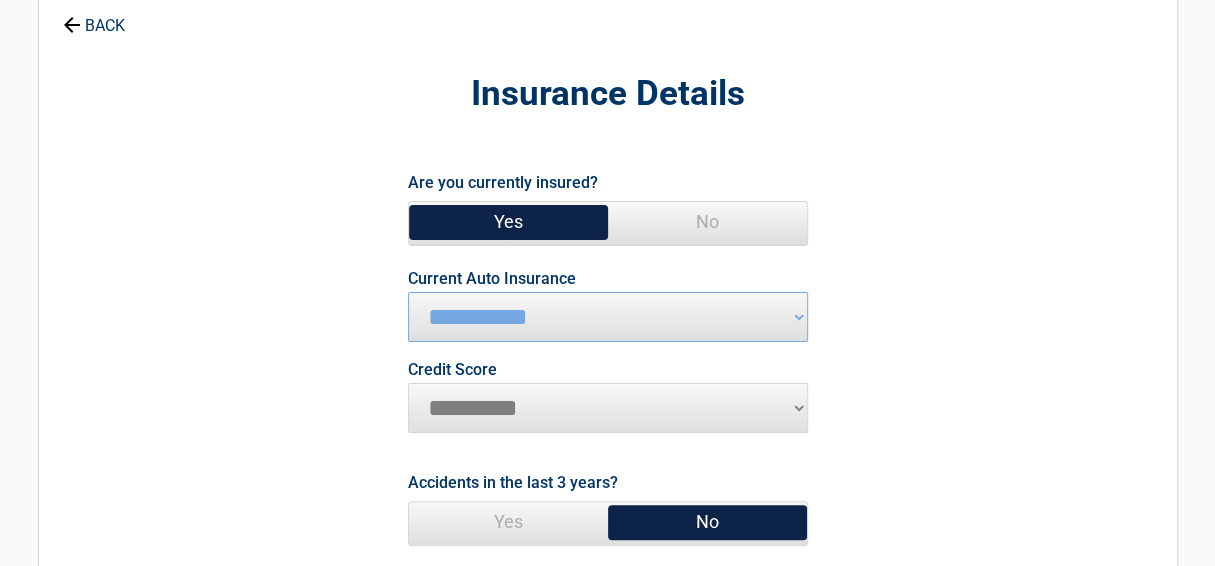 click on "*********
****
*******
****" at bounding box center (608, 408) 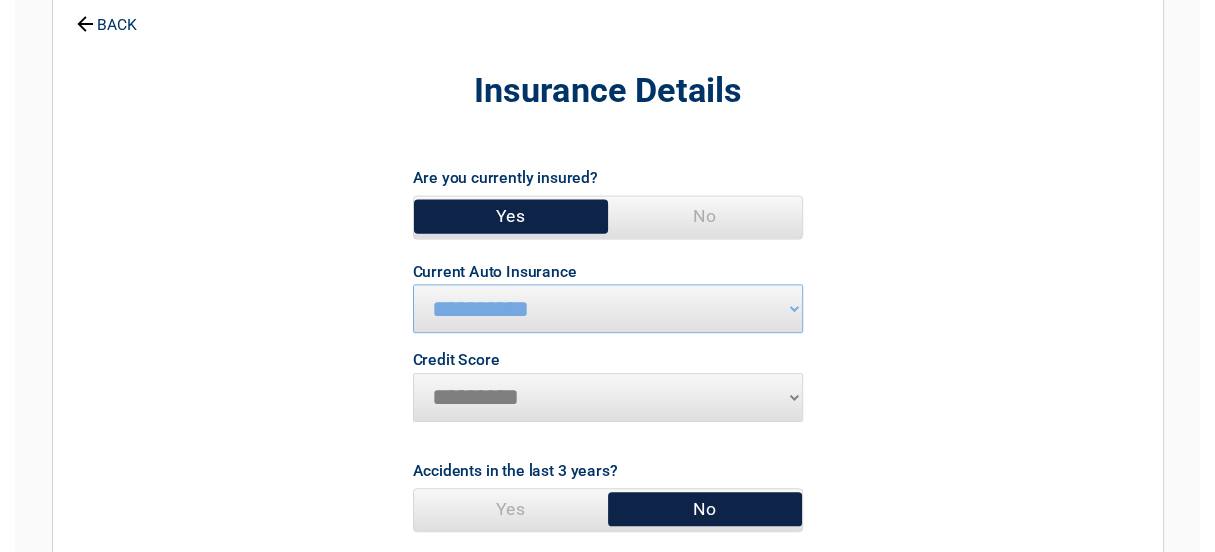 scroll, scrollTop: 200, scrollLeft: 0, axis: vertical 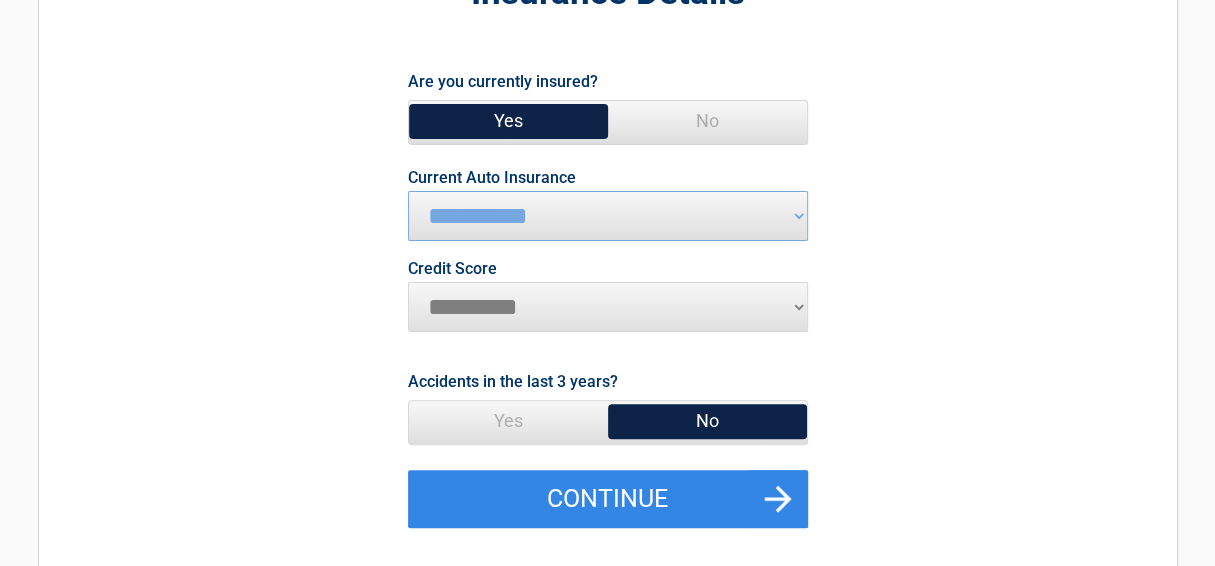 click on "No" at bounding box center (707, 421) 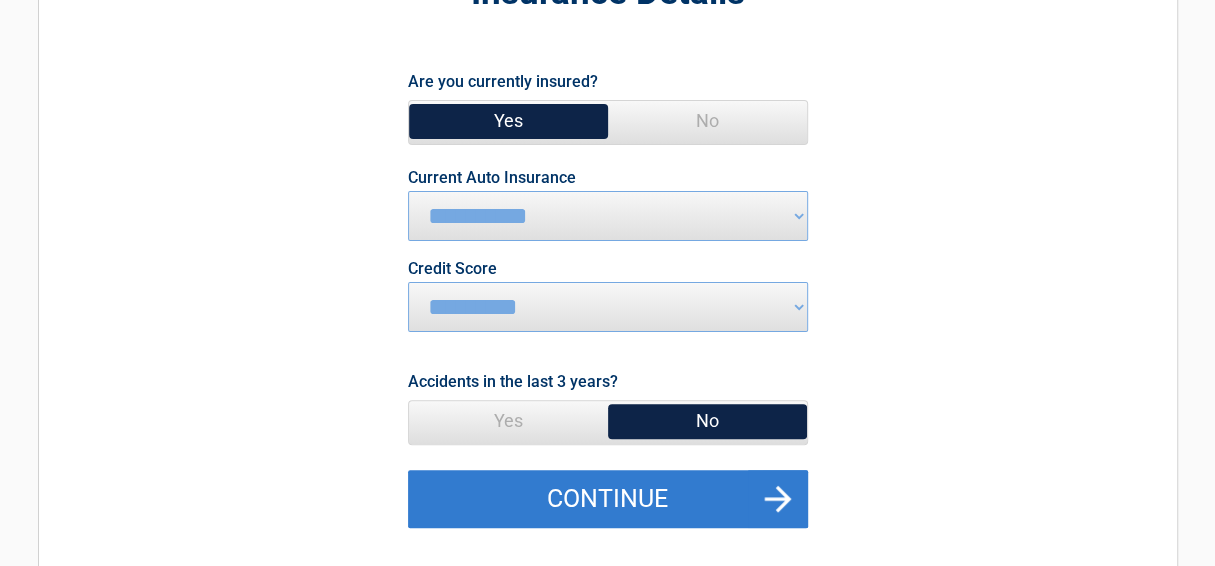 click on "Continue" at bounding box center (608, 499) 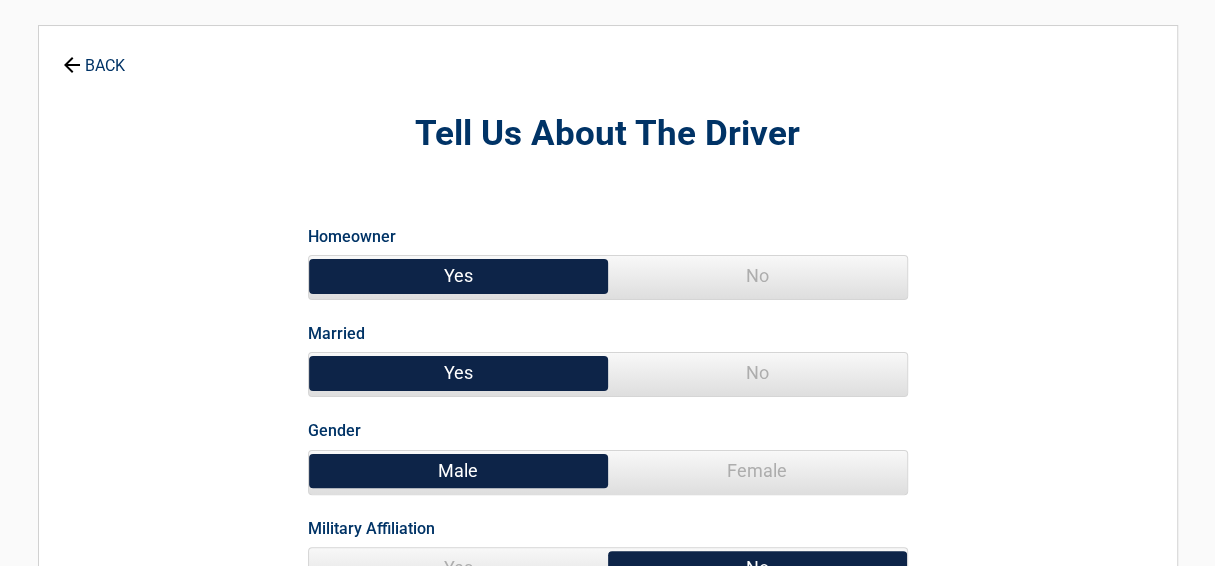 scroll, scrollTop: 0, scrollLeft: 0, axis: both 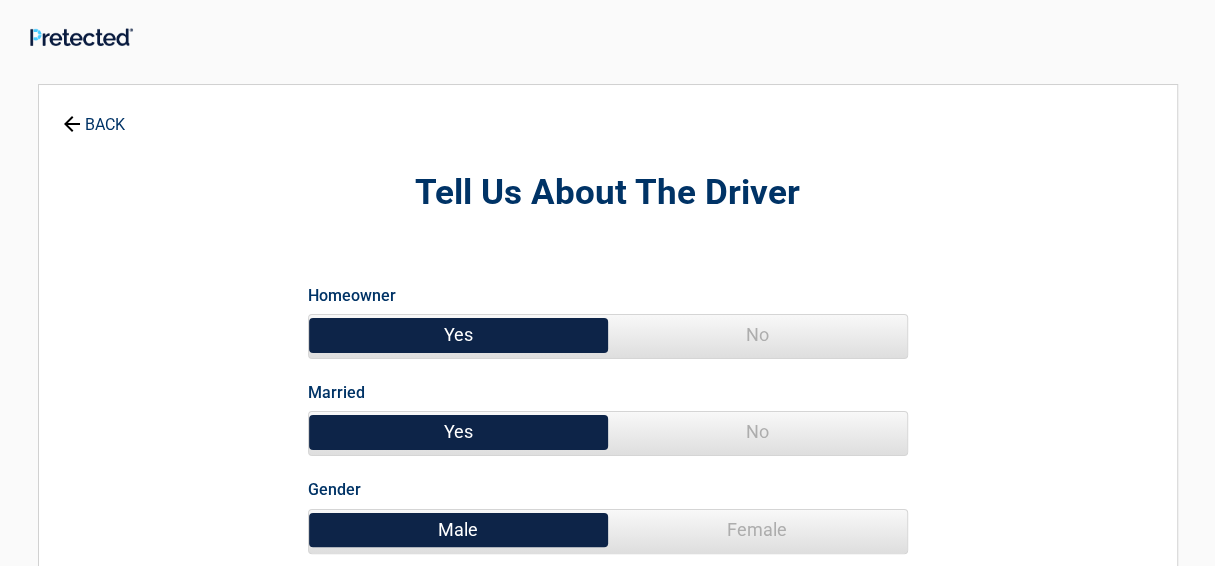 click on "Yes" at bounding box center [458, 335] 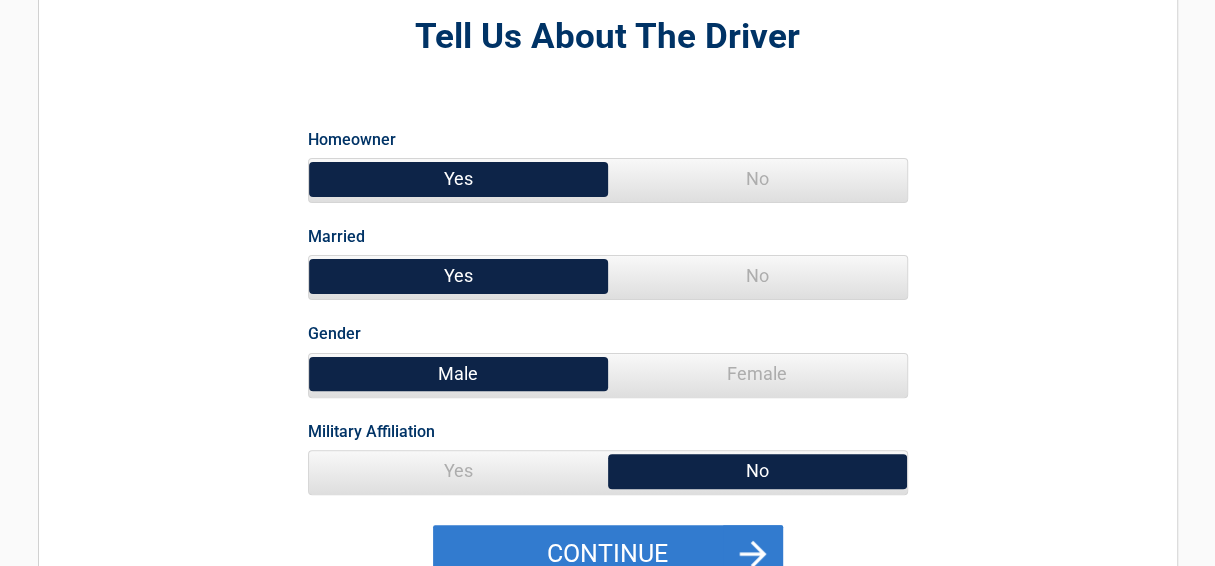 scroll, scrollTop: 200, scrollLeft: 0, axis: vertical 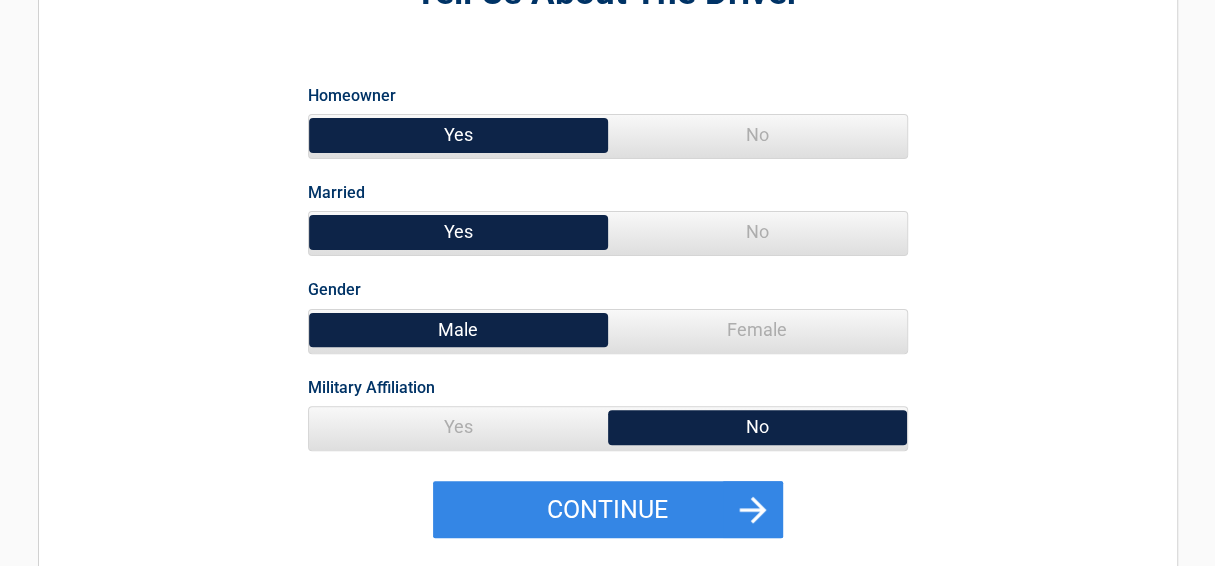 click on "Yes" at bounding box center (458, 427) 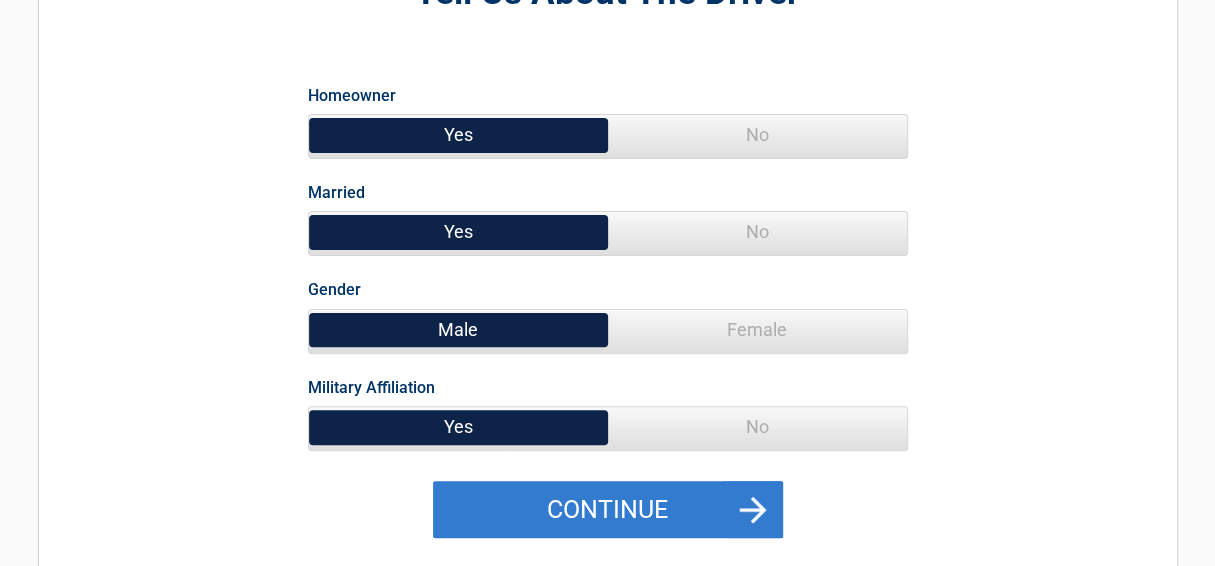 click on "Continue" at bounding box center [608, 510] 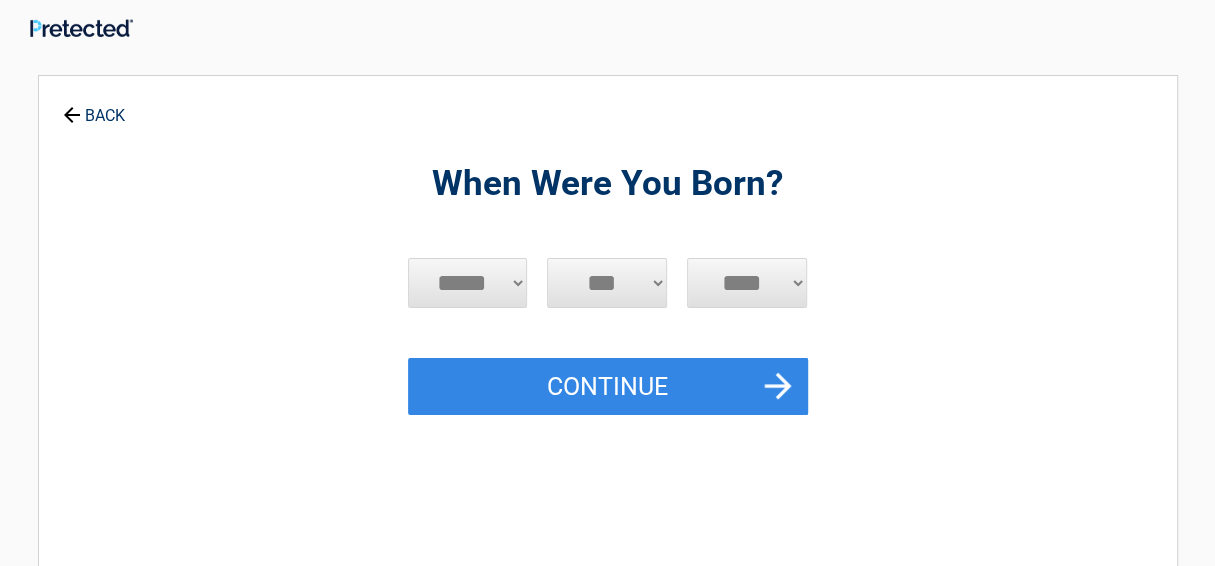 scroll, scrollTop: 0, scrollLeft: 0, axis: both 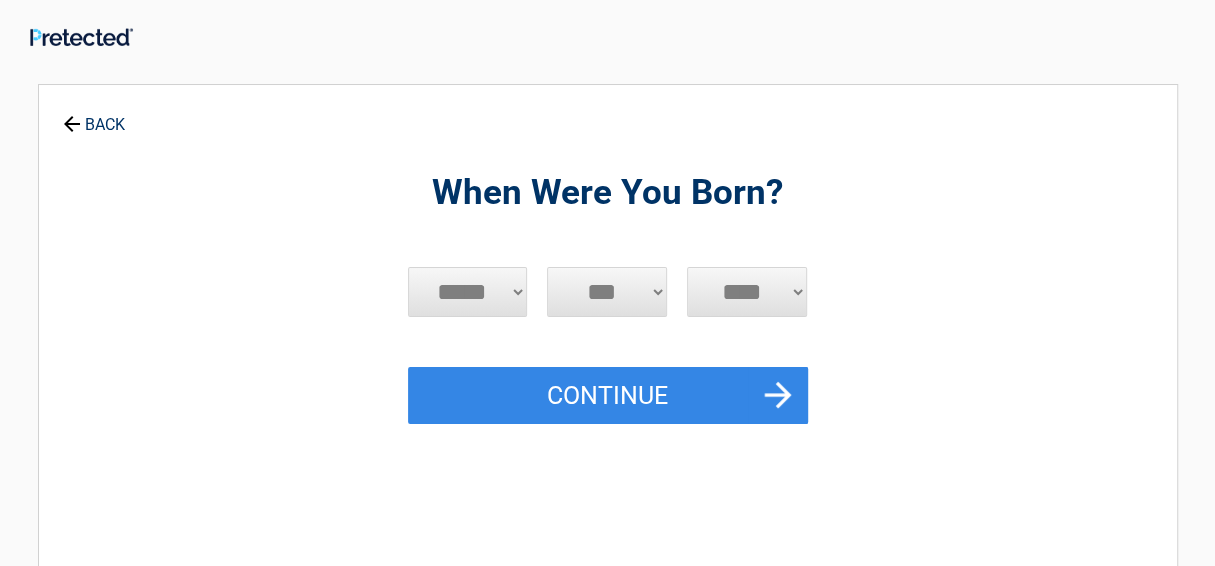 click on "*****
***
***
***
***
***
***
***
***
***
***
***
***" at bounding box center [468, 292] 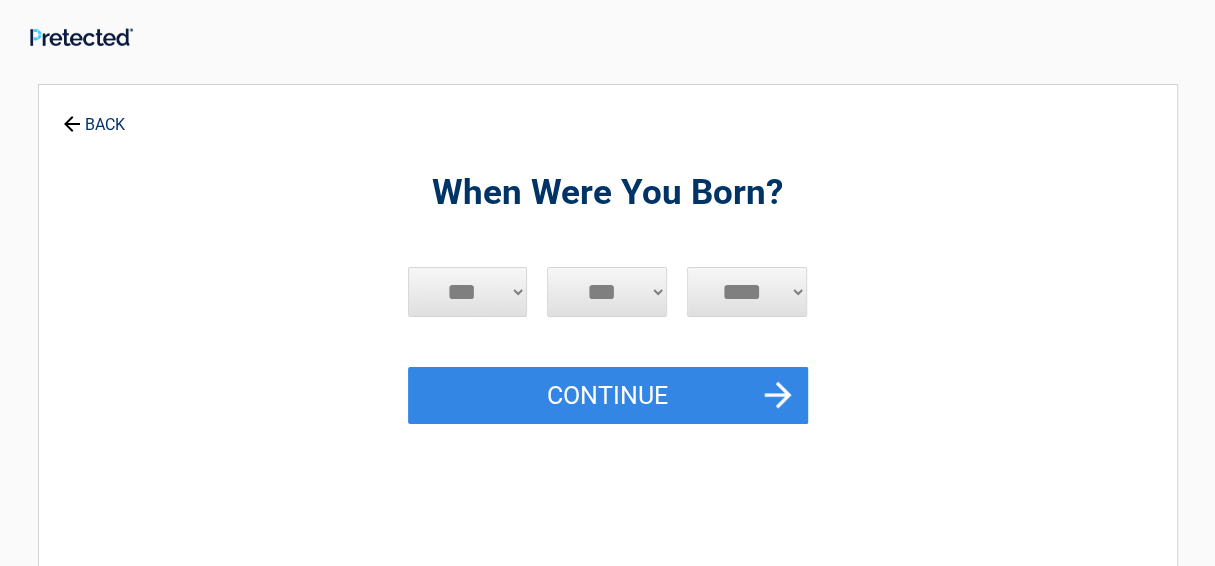 click on "*****
***
***
***
***
***
***
***
***
***
***
***
***" at bounding box center (468, 292) 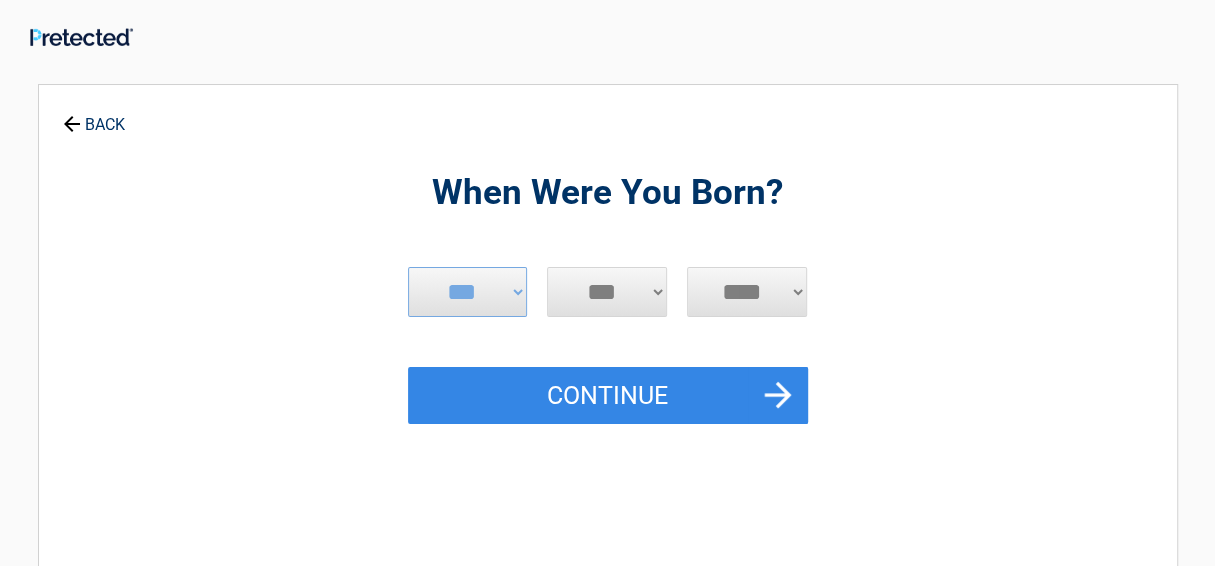 click on "*** * * * * * * * * * ** ** ** ** ** ** ** ** ** ** ** ** ** ** ** ** ** ** ** ** ** **" at bounding box center (607, 292) 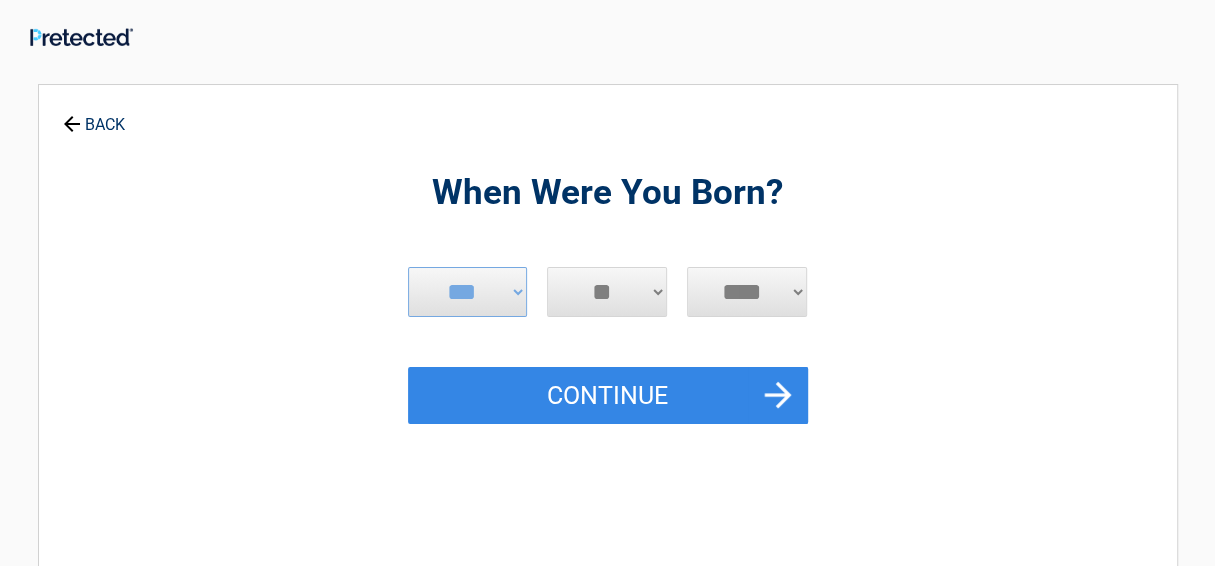 click on "*** * * * * * * * * * ** ** ** ** ** ** ** ** ** ** ** ** ** ** ** ** ** ** ** ** ** **" at bounding box center [607, 292] 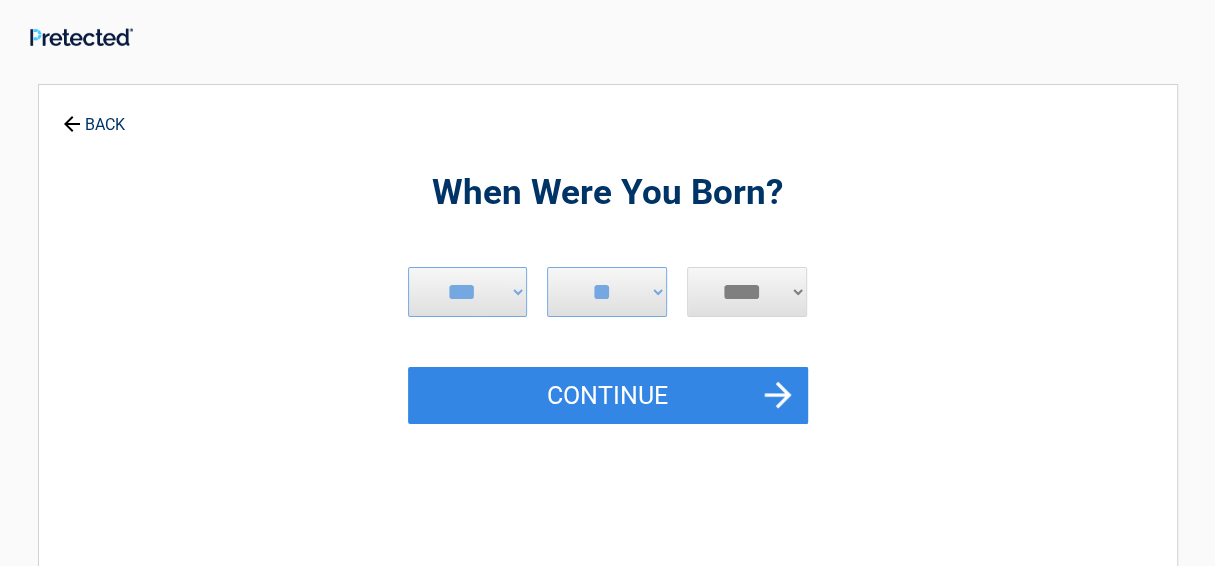 click on "****
****
****
****
****
****
****
****
****
****
****
****
****
****
****
****
****
****
****
****
****
****
****
****
****
****
****
****
****
****
****
****
****
****
****
****
****
****
****
****
****
****
****
****
****
****
****
****
****
****
****
****
****
****
****
****
****
****
****
****
****
****
****
****" at bounding box center (747, 292) 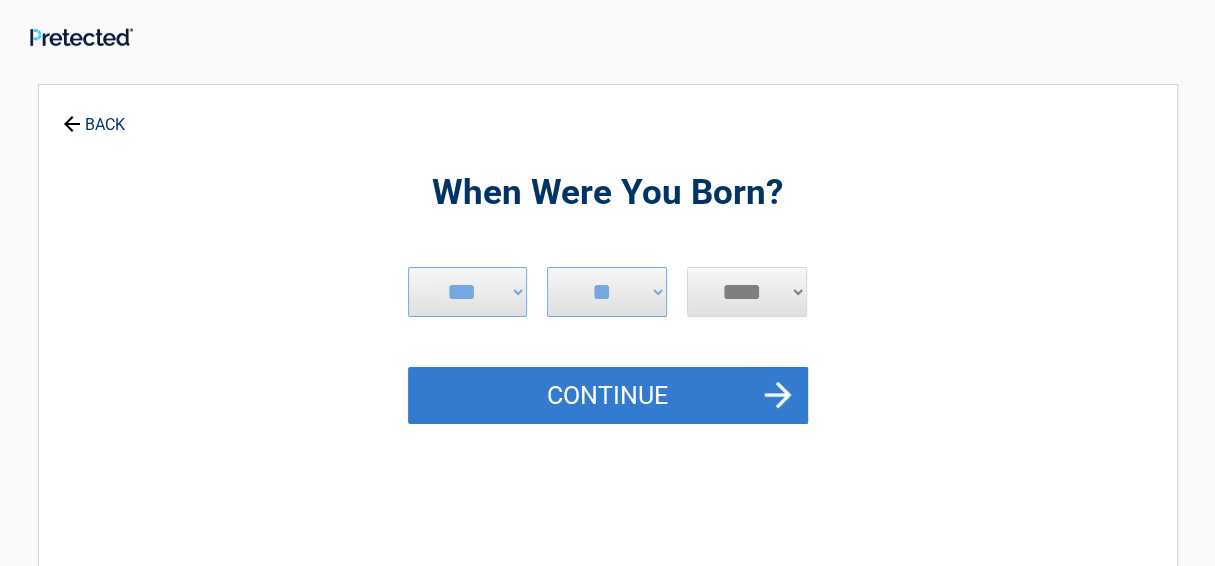 click on "Continue" at bounding box center (608, 396) 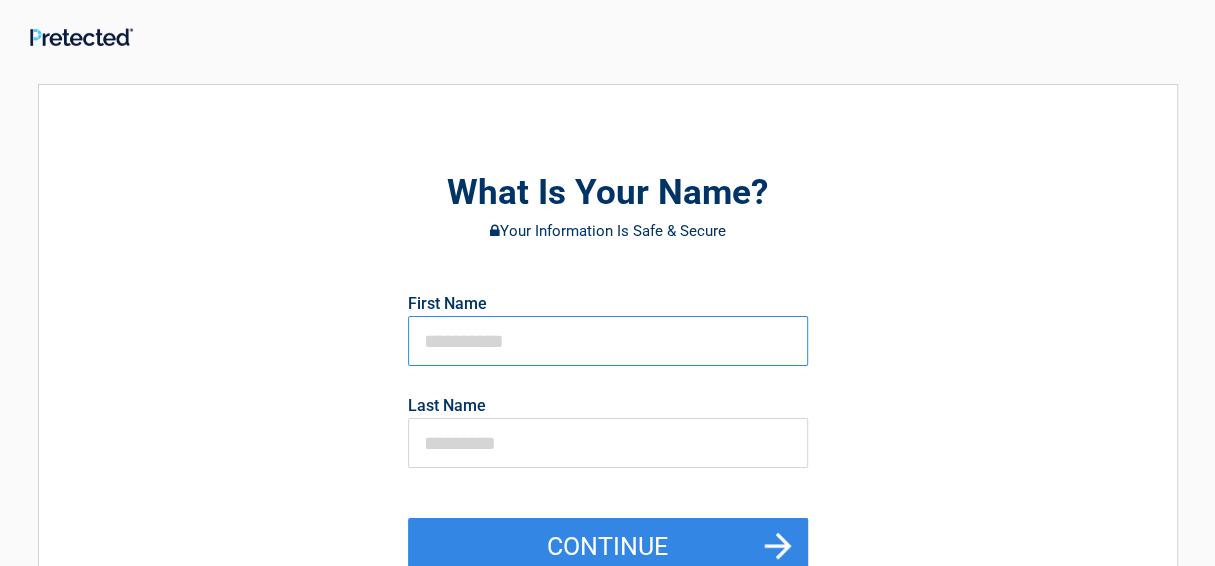 click at bounding box center (608, 341) 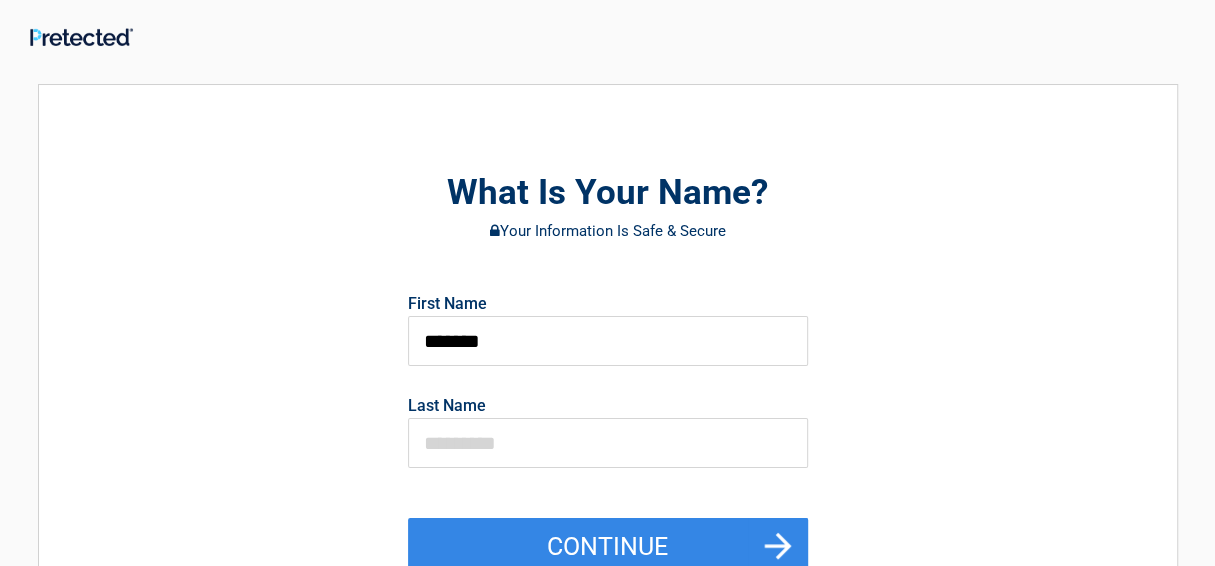 type on "*****" 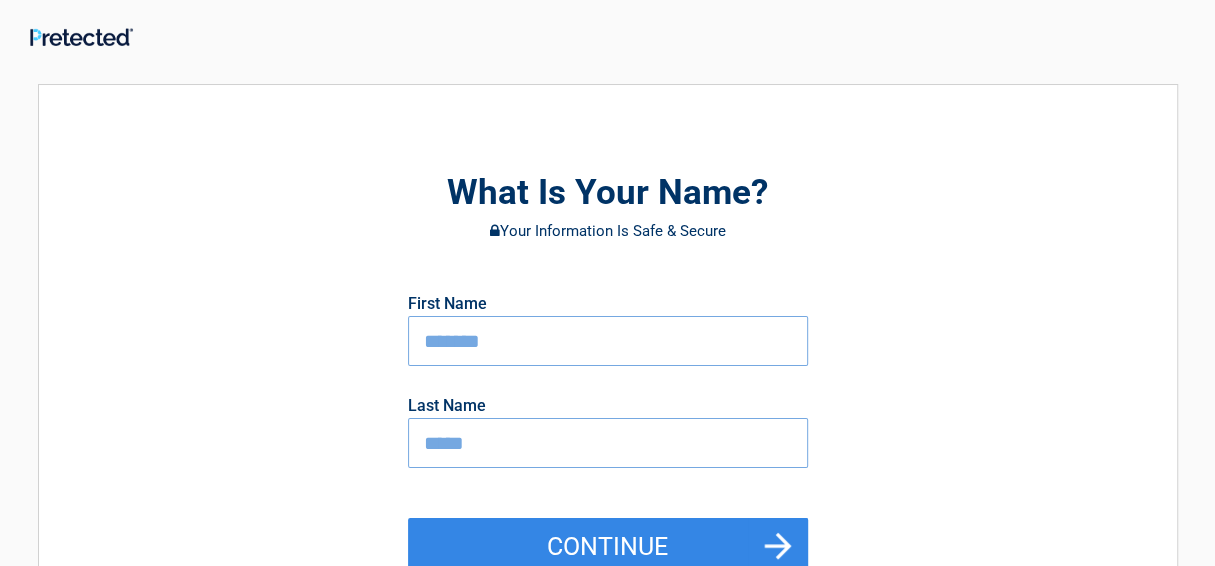 click on "*****" at bounding box center (608, 443) 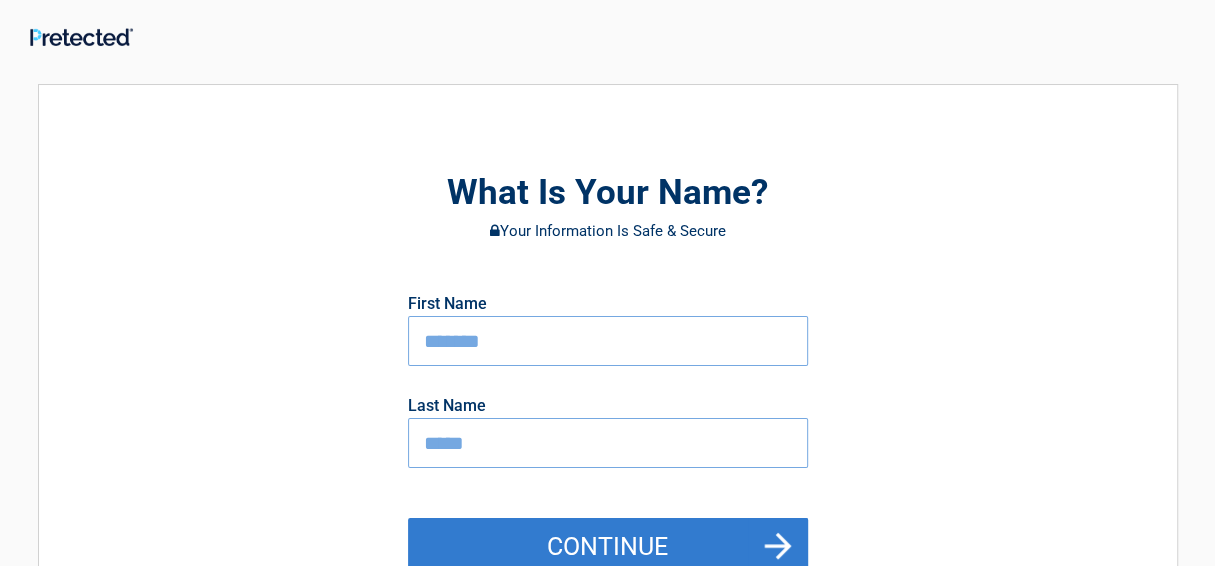 click on "Continue" at bounding box center [608, 547] 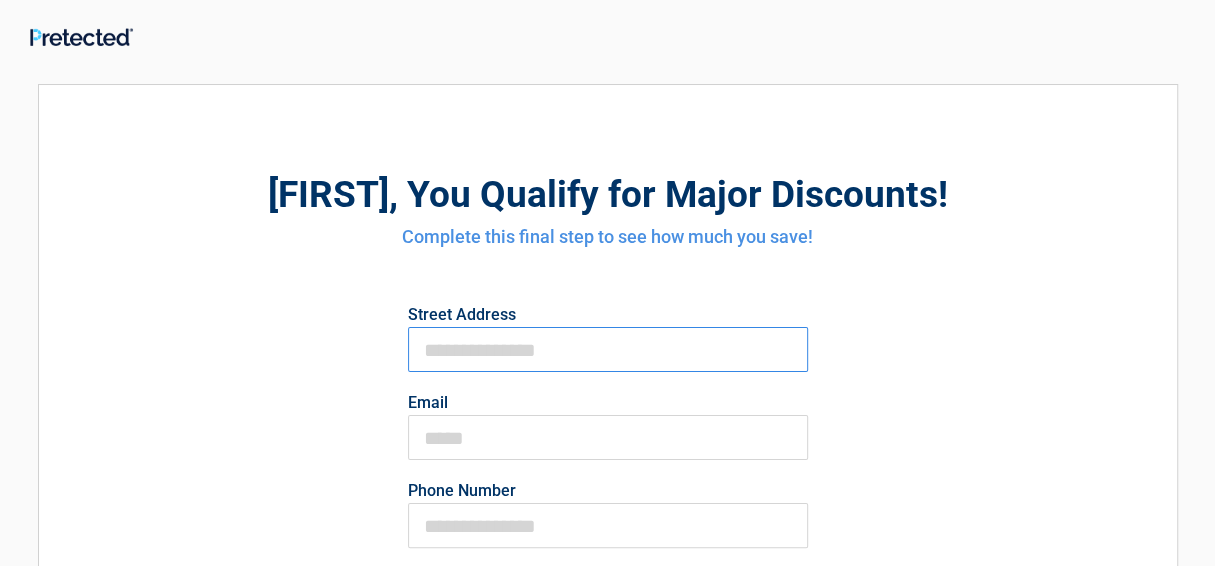 click on "First Name" at bounding box center [608, 349] 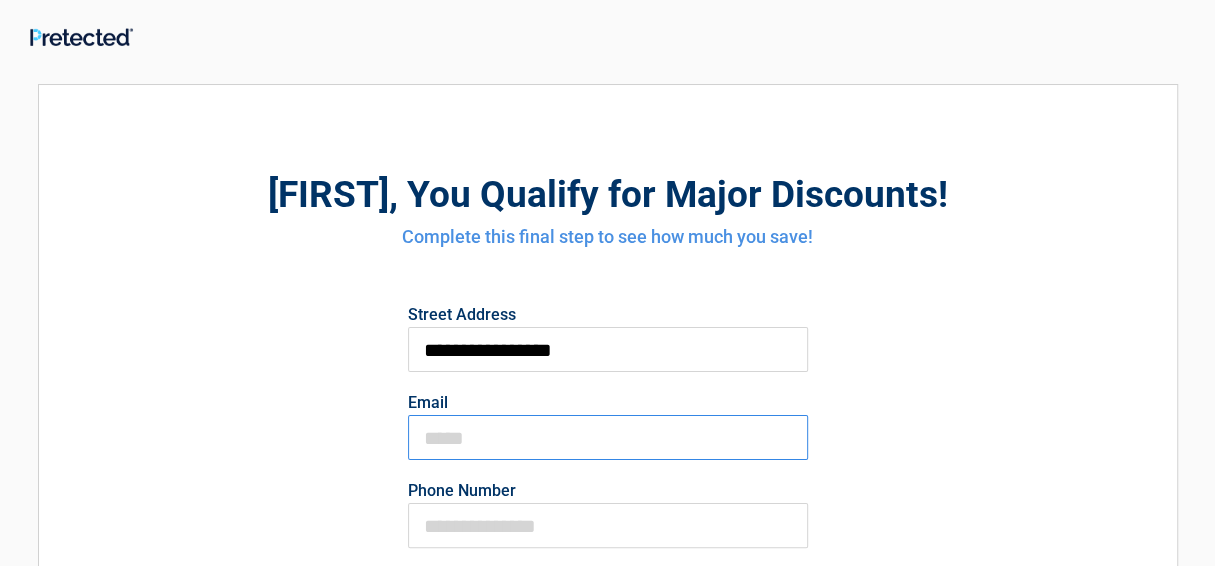 type on "**********" 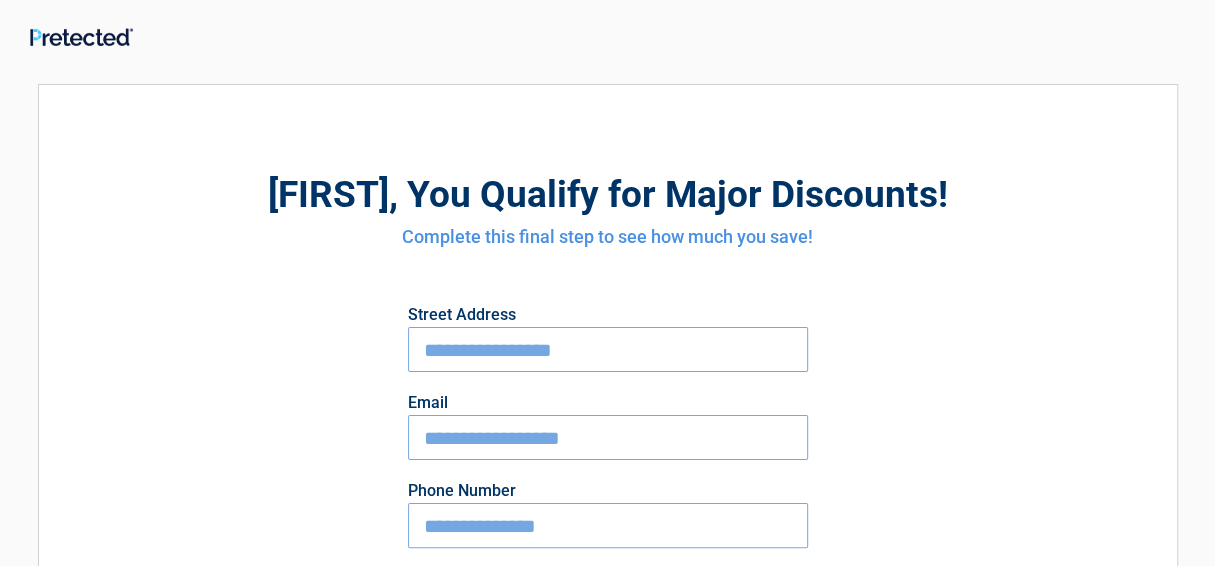 click on "**********" at bounding box center [608, 525] 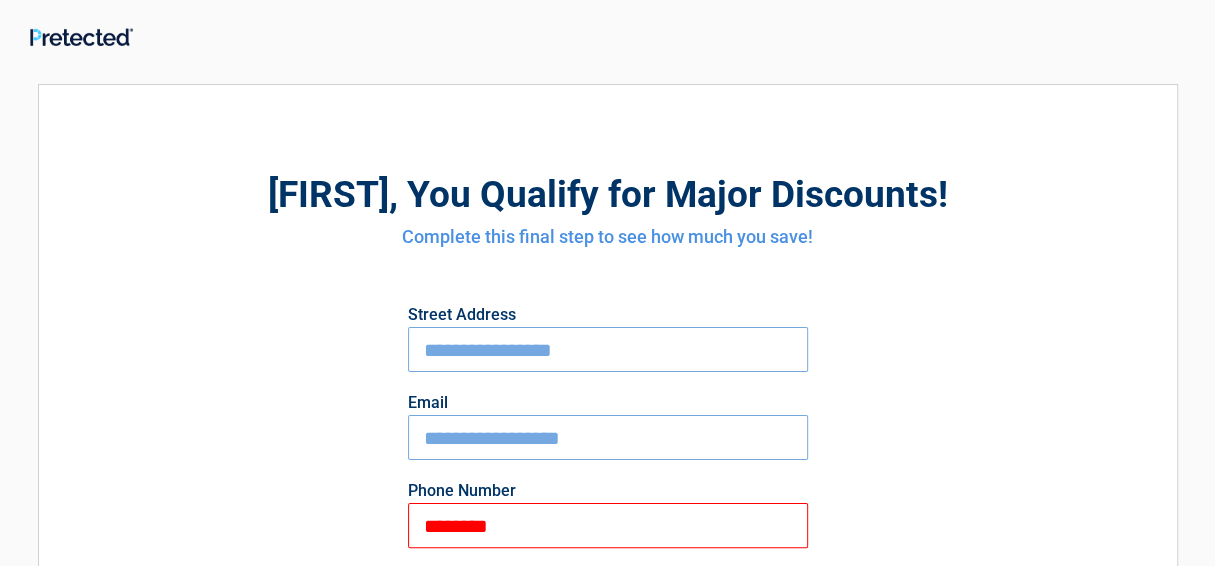 click on "********" at bounding box center [608, 525] 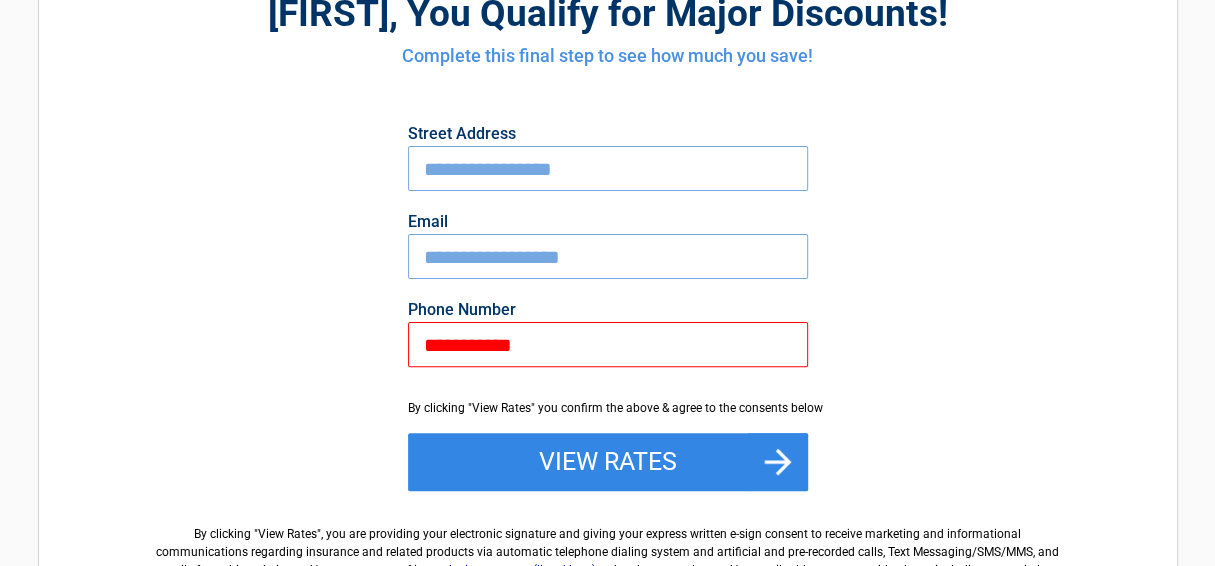scroll, scrollTop: 200, scrollLeft: 0, axis: vertical 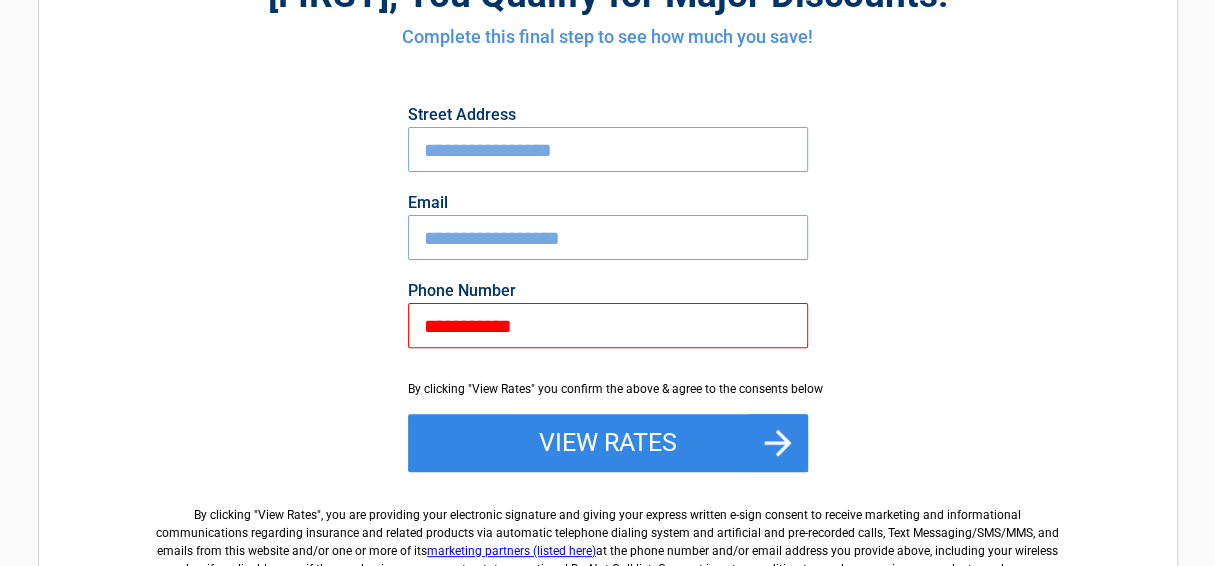 click on "**********" at bounding box center [608, 325] 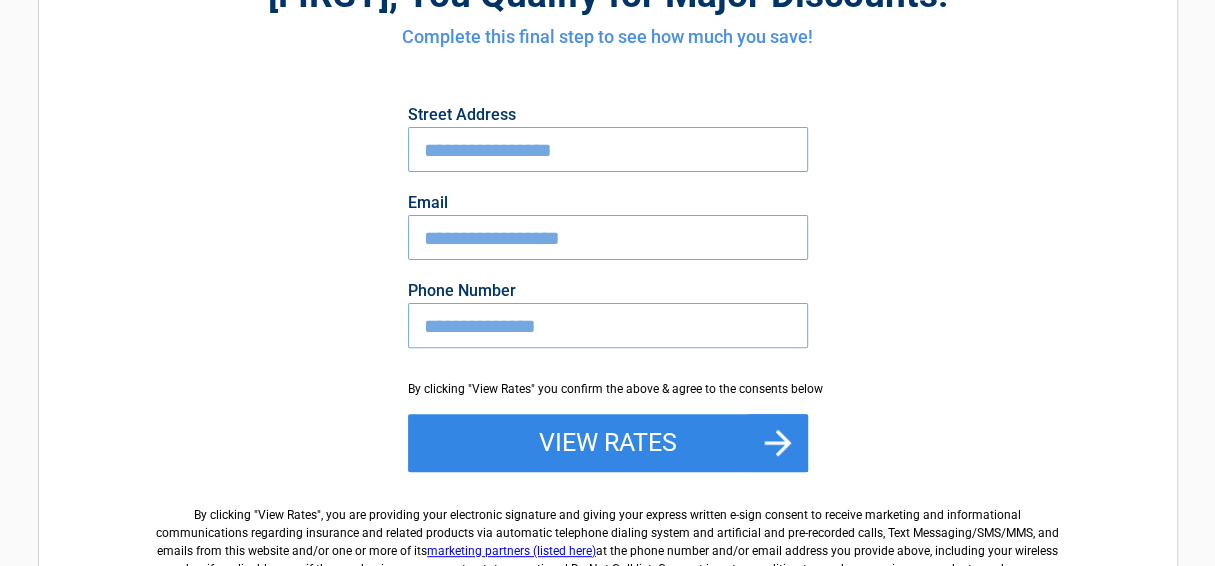type on "**********" 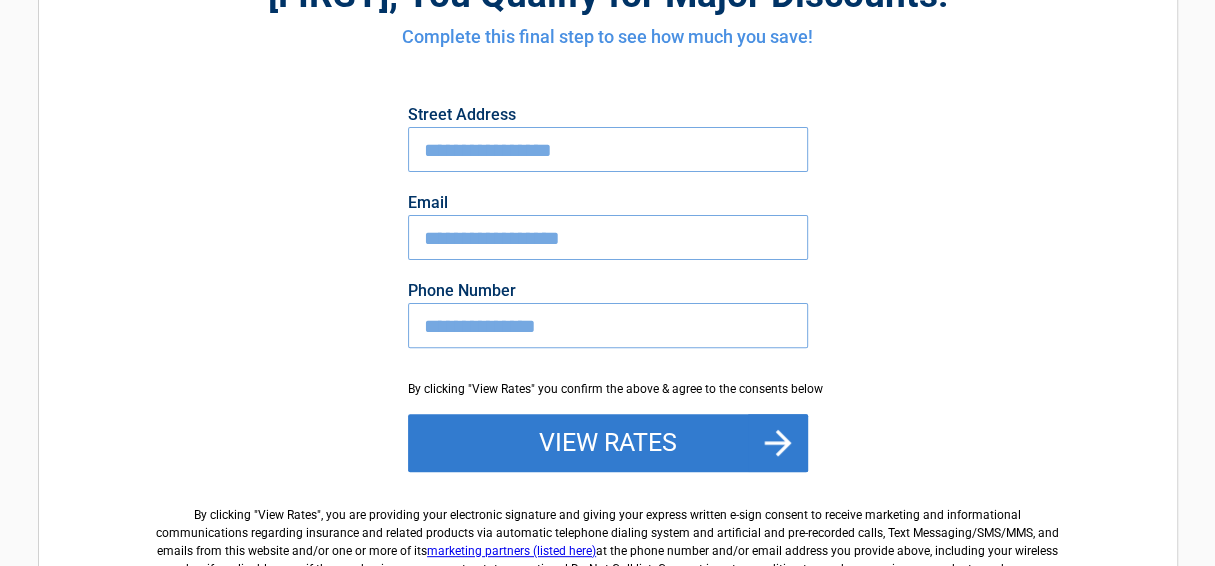 click on "View Rates" at bounding box center (608, 443) 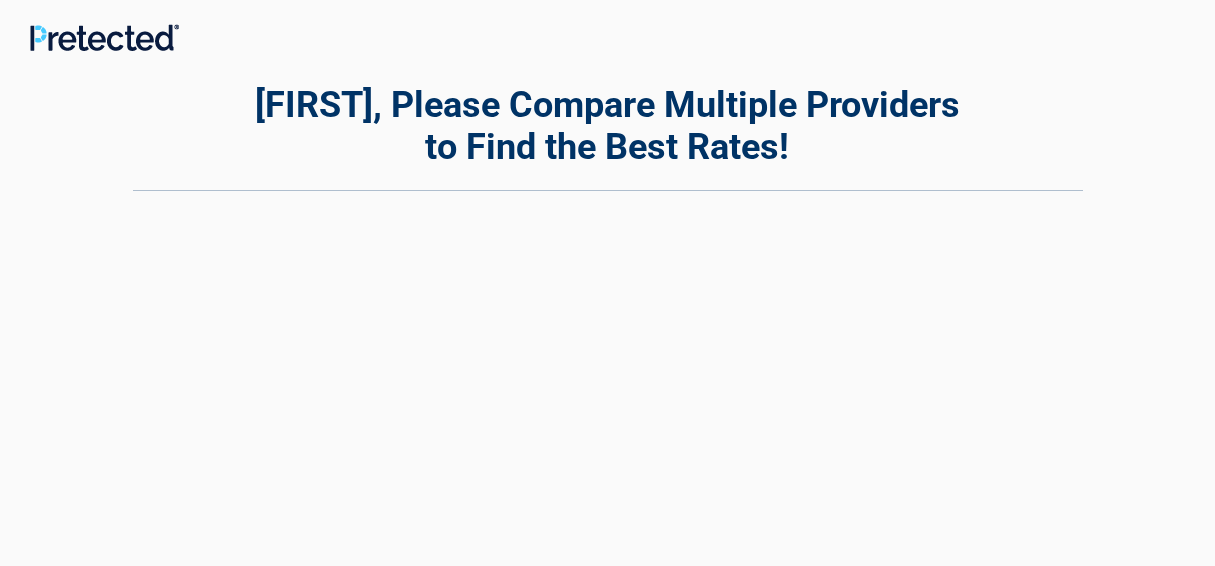 scroll, scrollTop: 0, scrollLeft: 0, axis: both 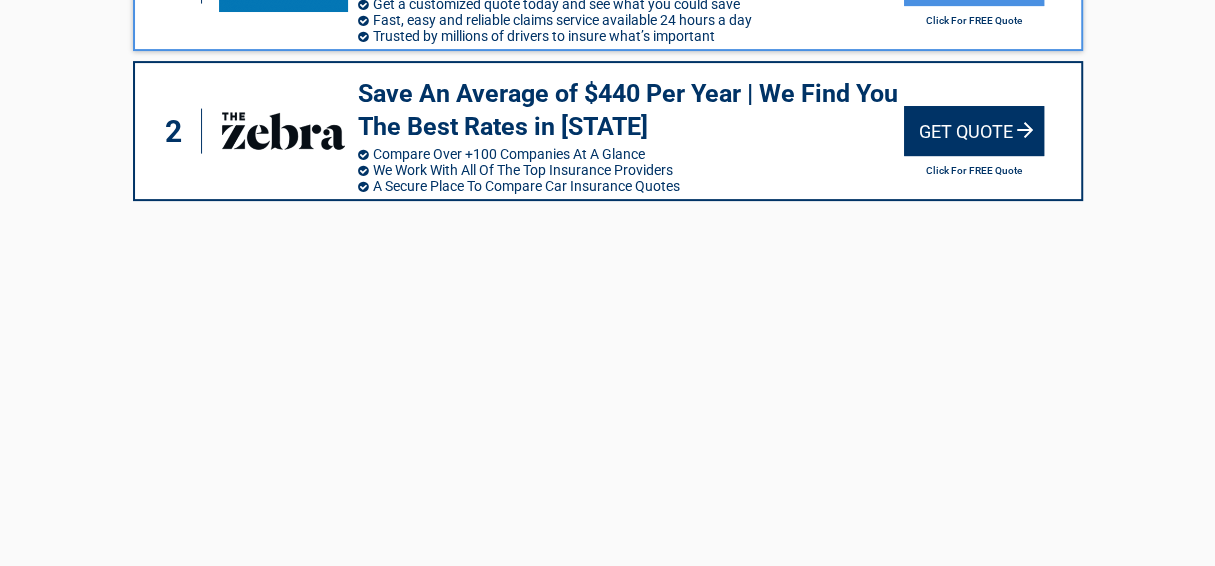 click on "Get Quote" at bounding box center (974, 131) 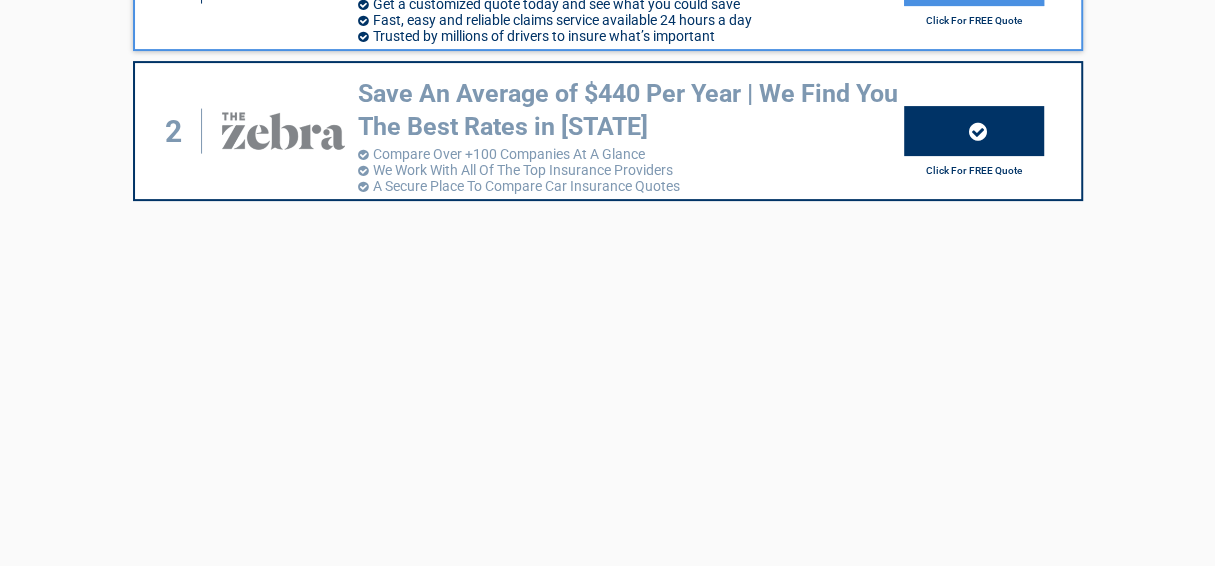 scroll, scrollTop: 499, scrollLeft: 0, axis: vertical 